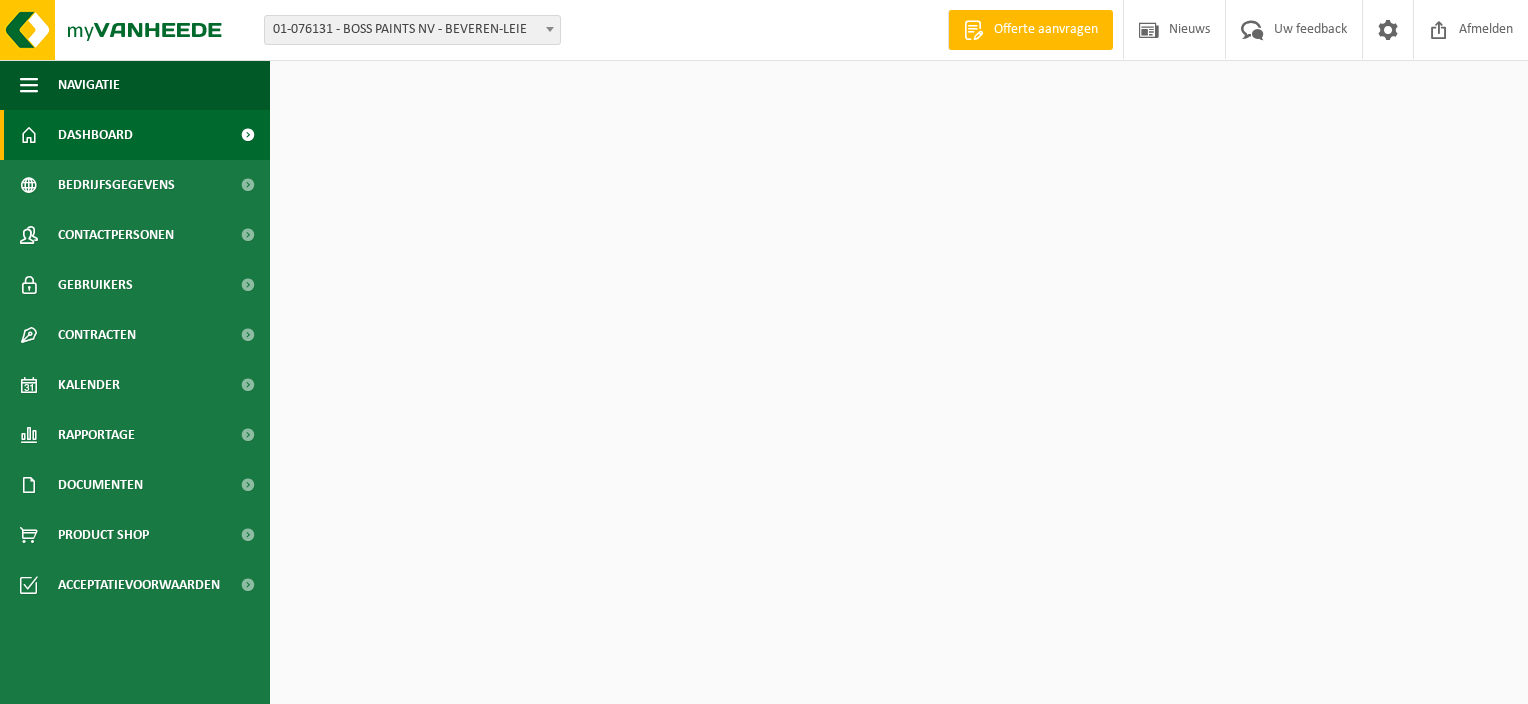 scroll, scrollTop: 0, scrollLeft: 0, axis: both 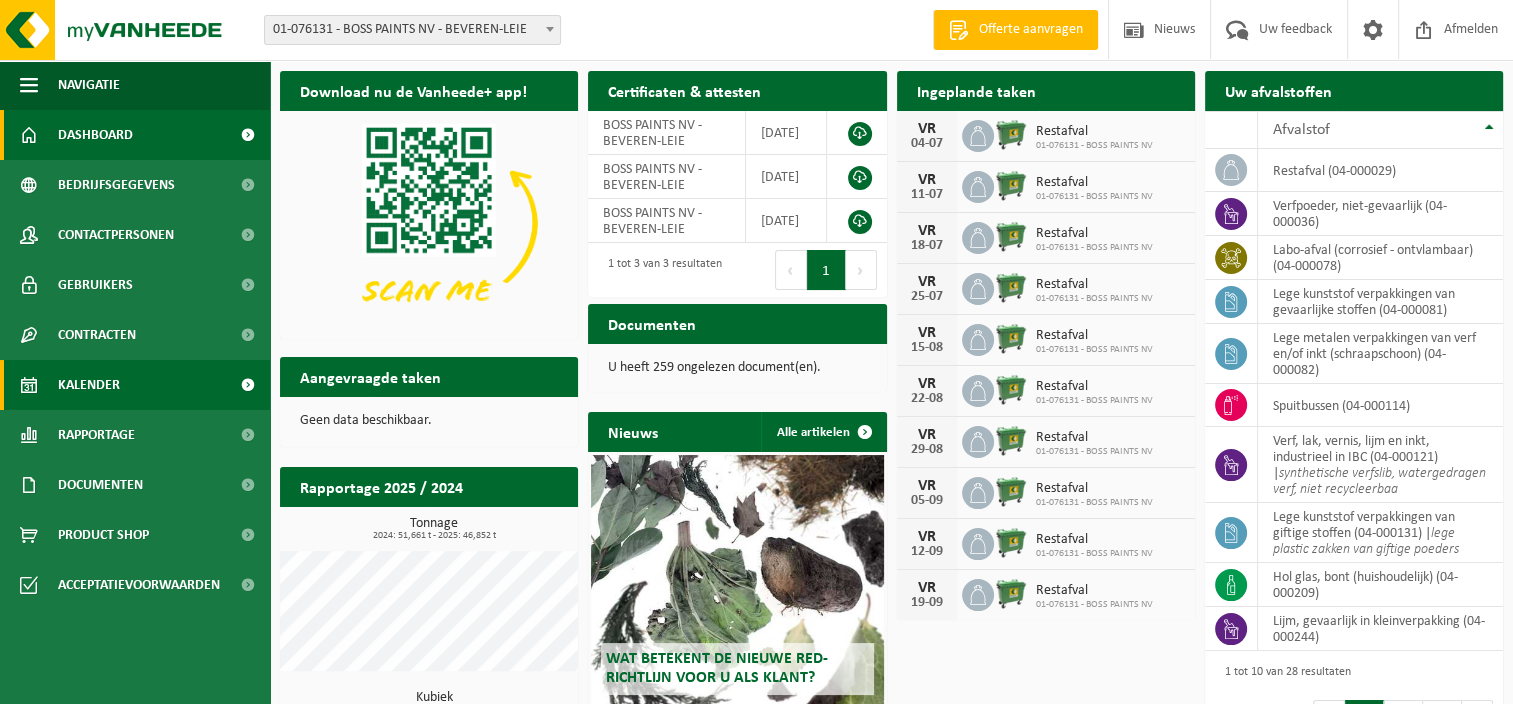 click on "Kalender" at bounding box center (89, 385) 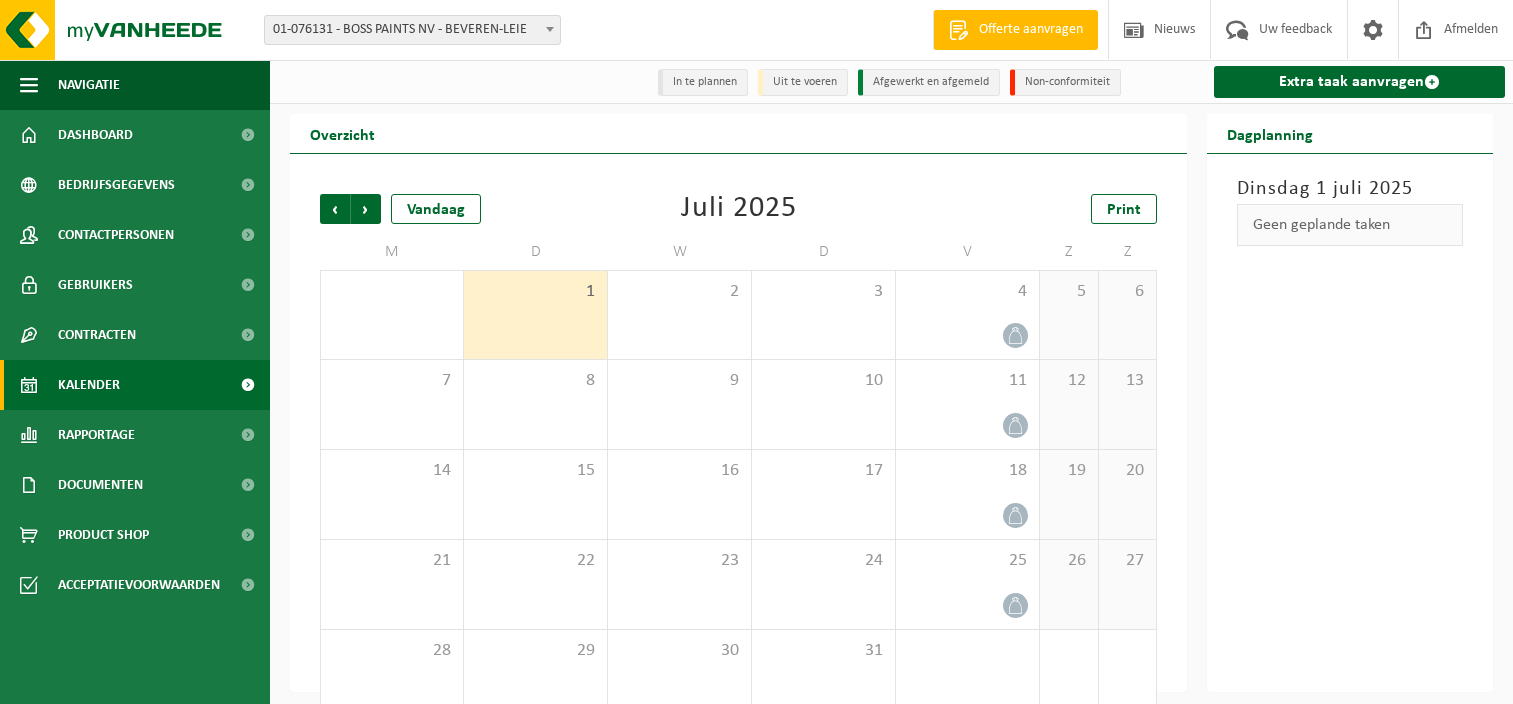 scroll, scrollTop: 0, scrollLeft: 0, axis: both 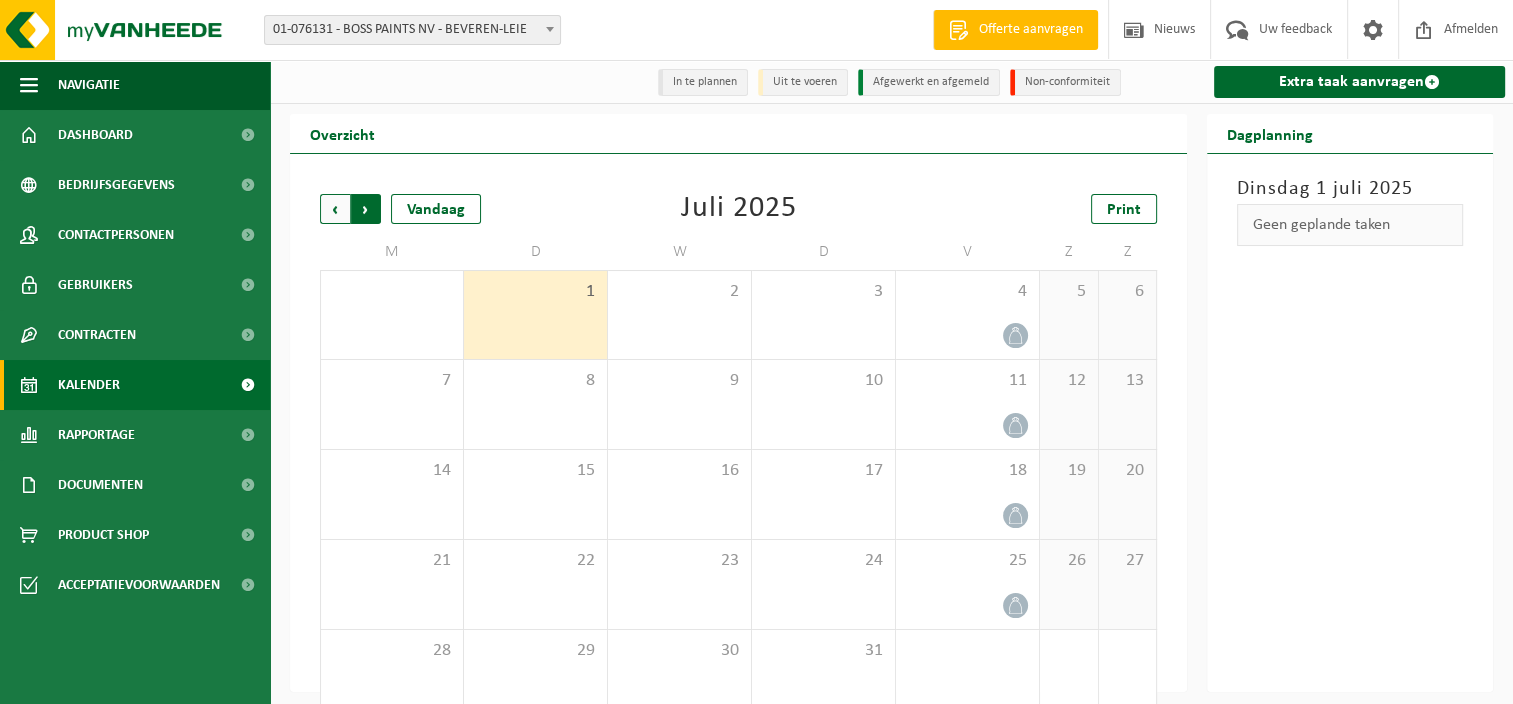 click on "Vorige" at bounding box center (335, 209) 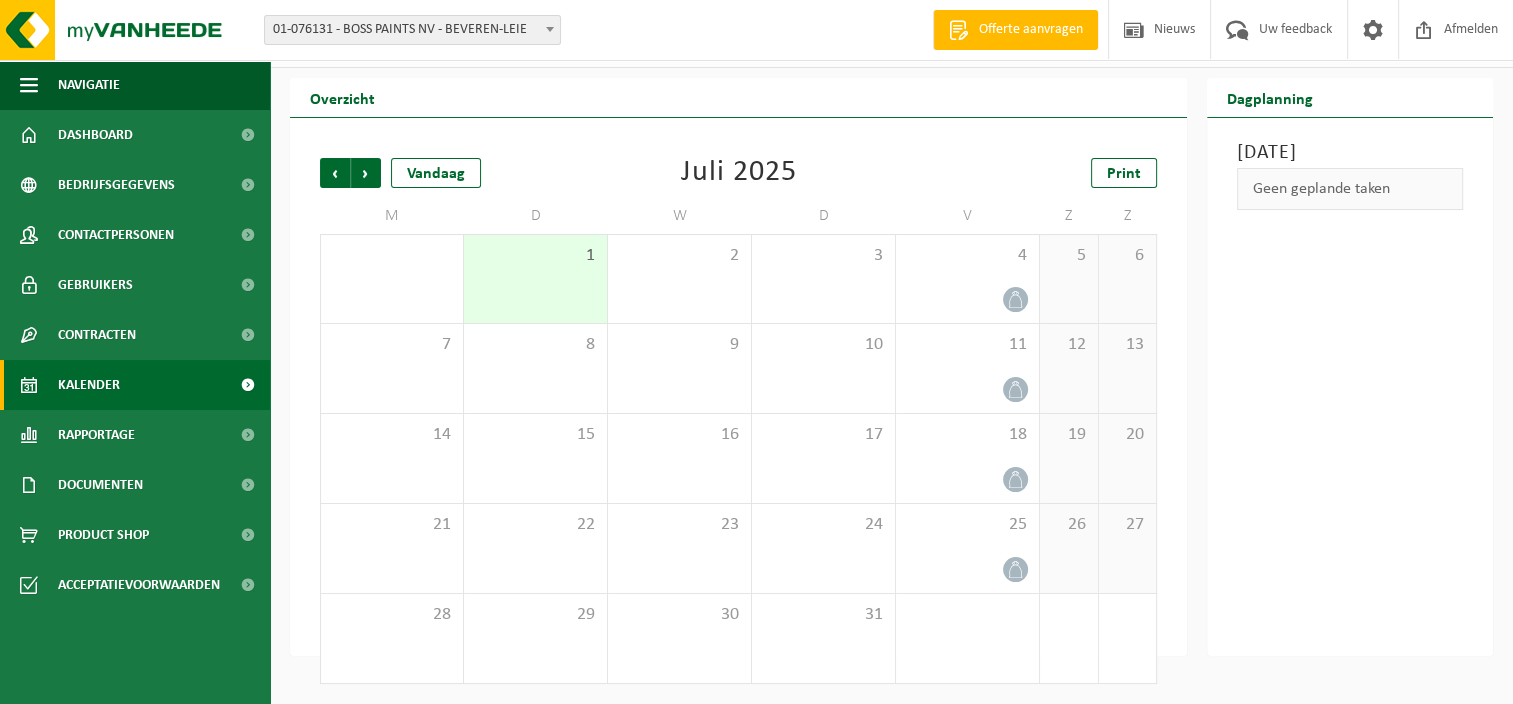 scroll, scrollTop: 0, scrollLeft: 0, axis: both 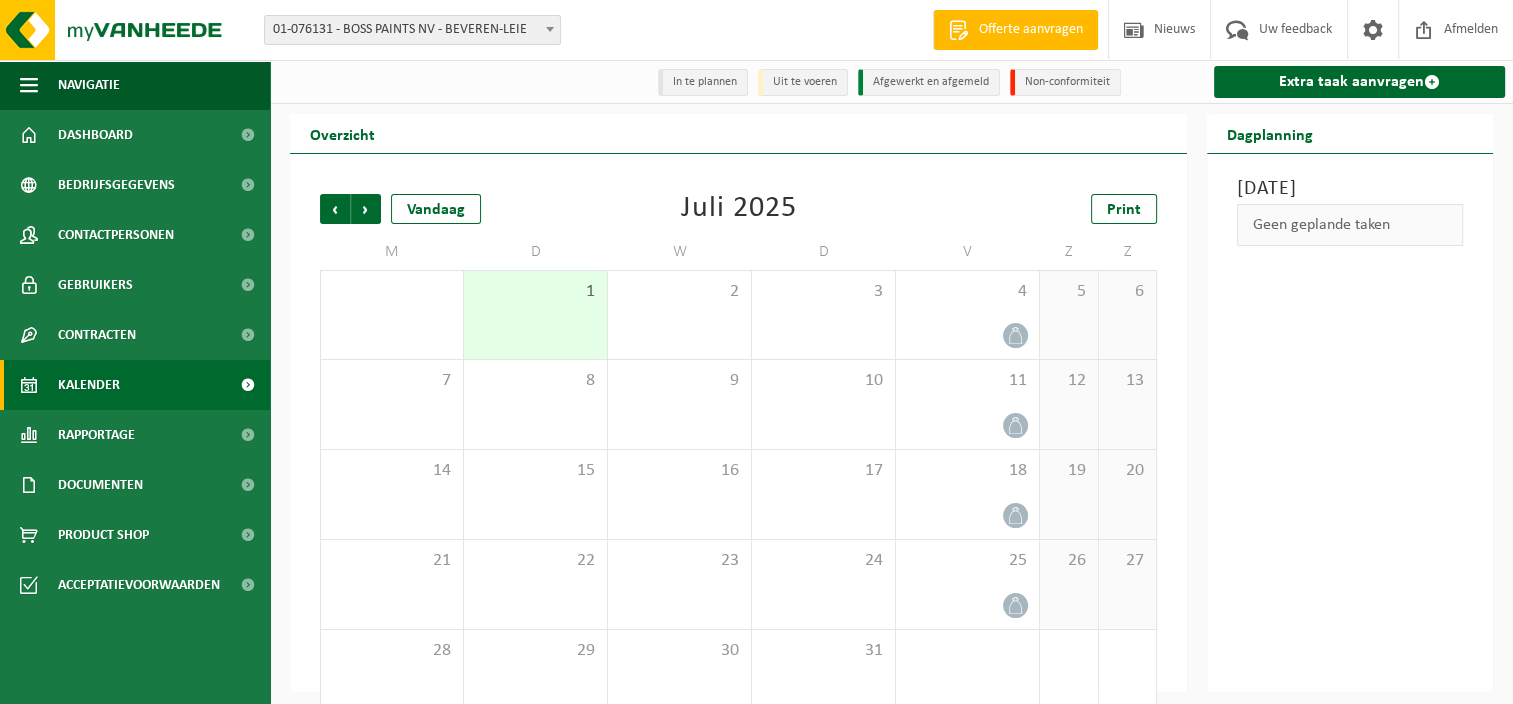 click on "Vorige" at bounding box center (335, 209) 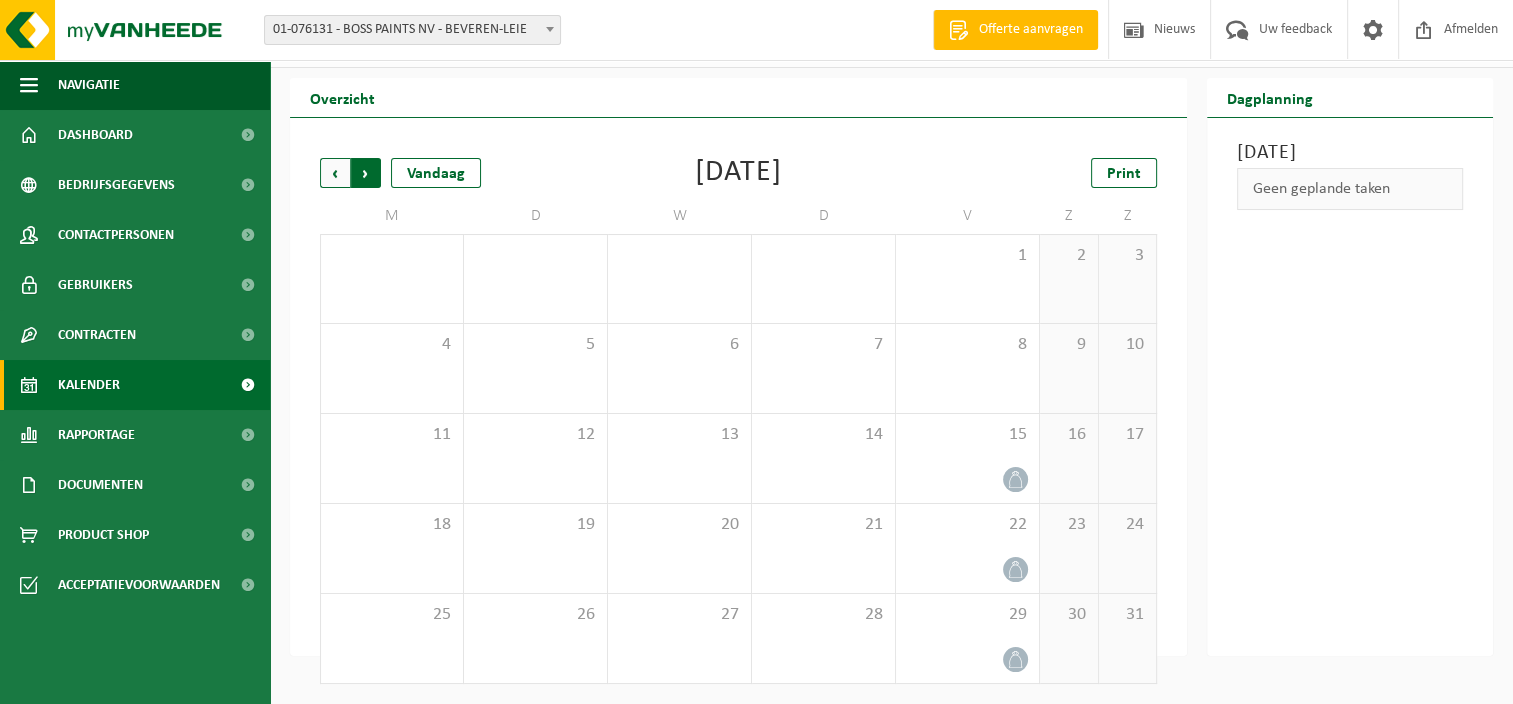 click on "Vorige" at bounding box center [335, 173] 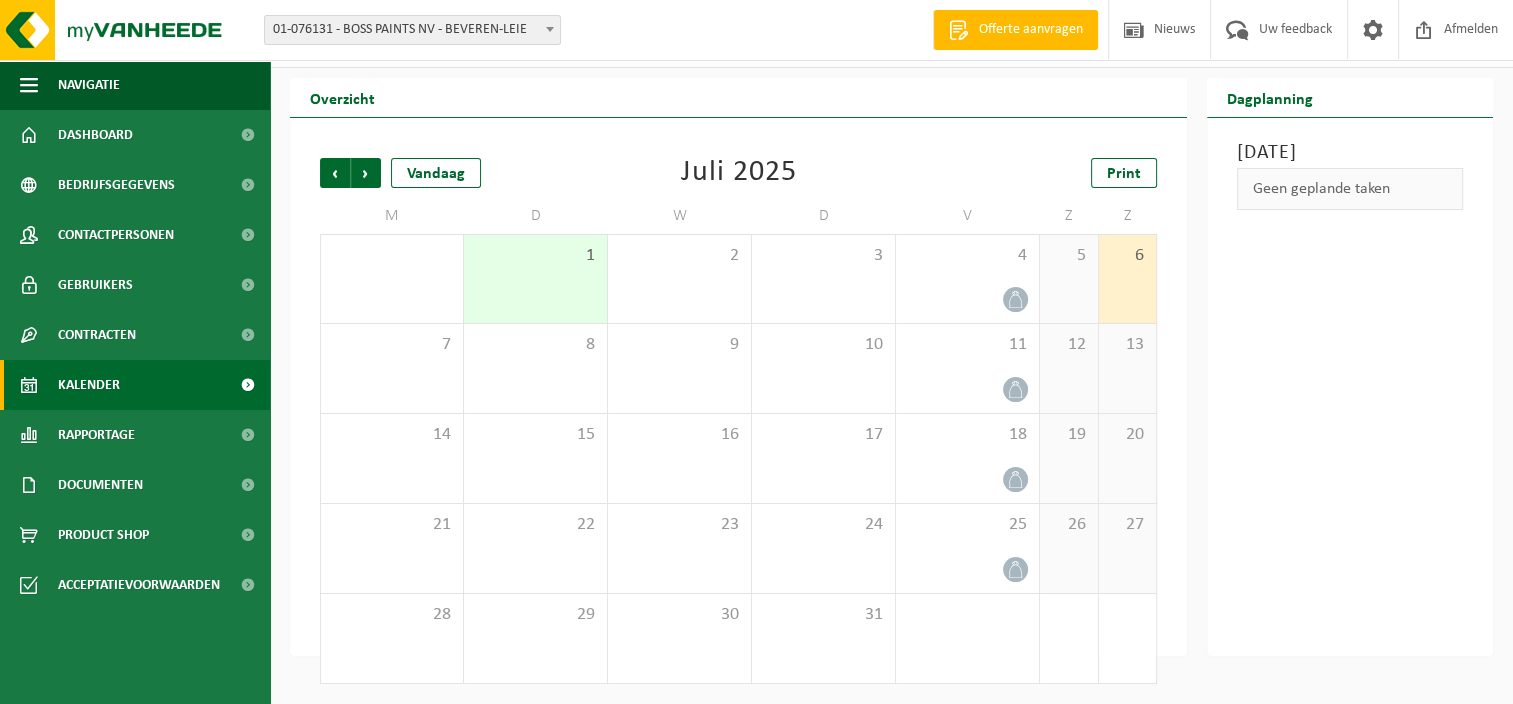 click on "Vorige" at bounding box center (335, 173) 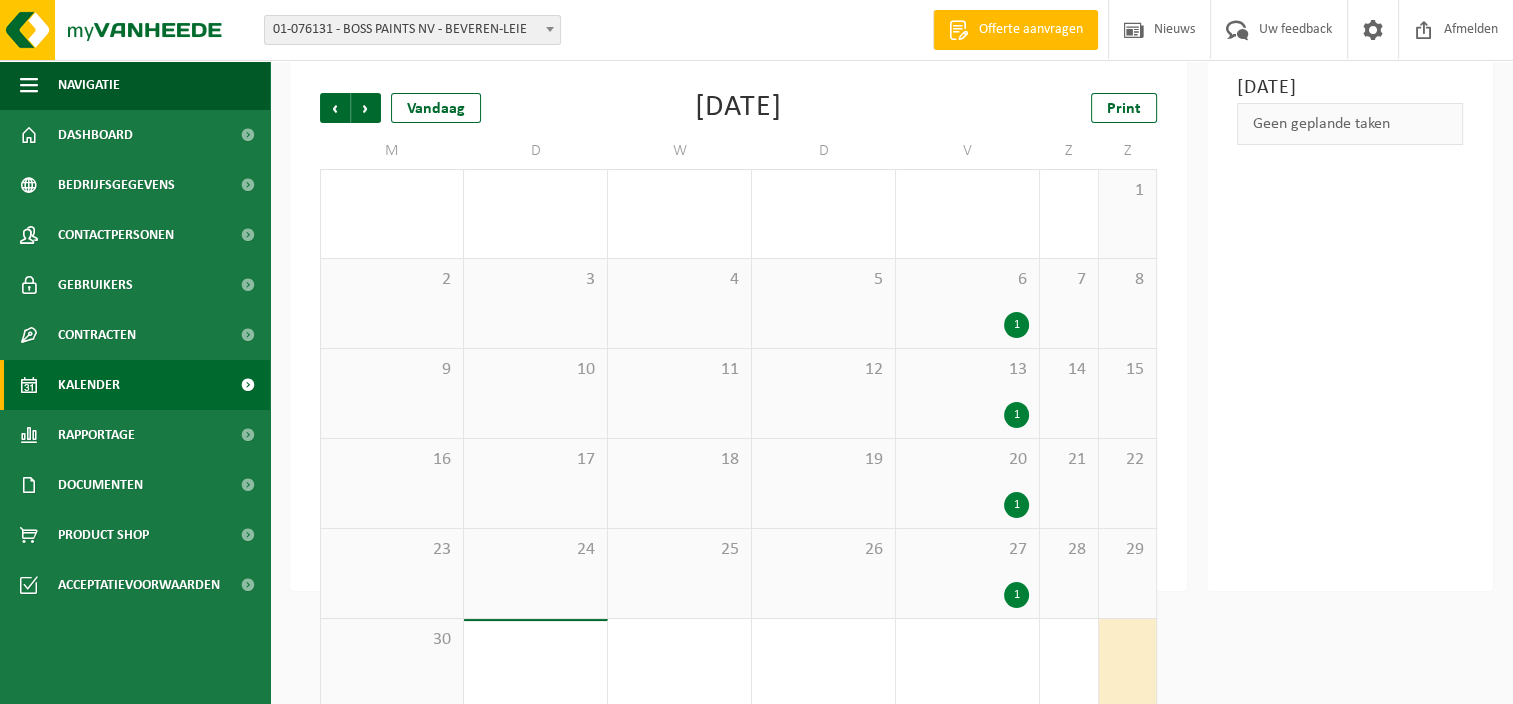 scroll, scrollTop: 93, scrollLeft: 0, axis: vertical 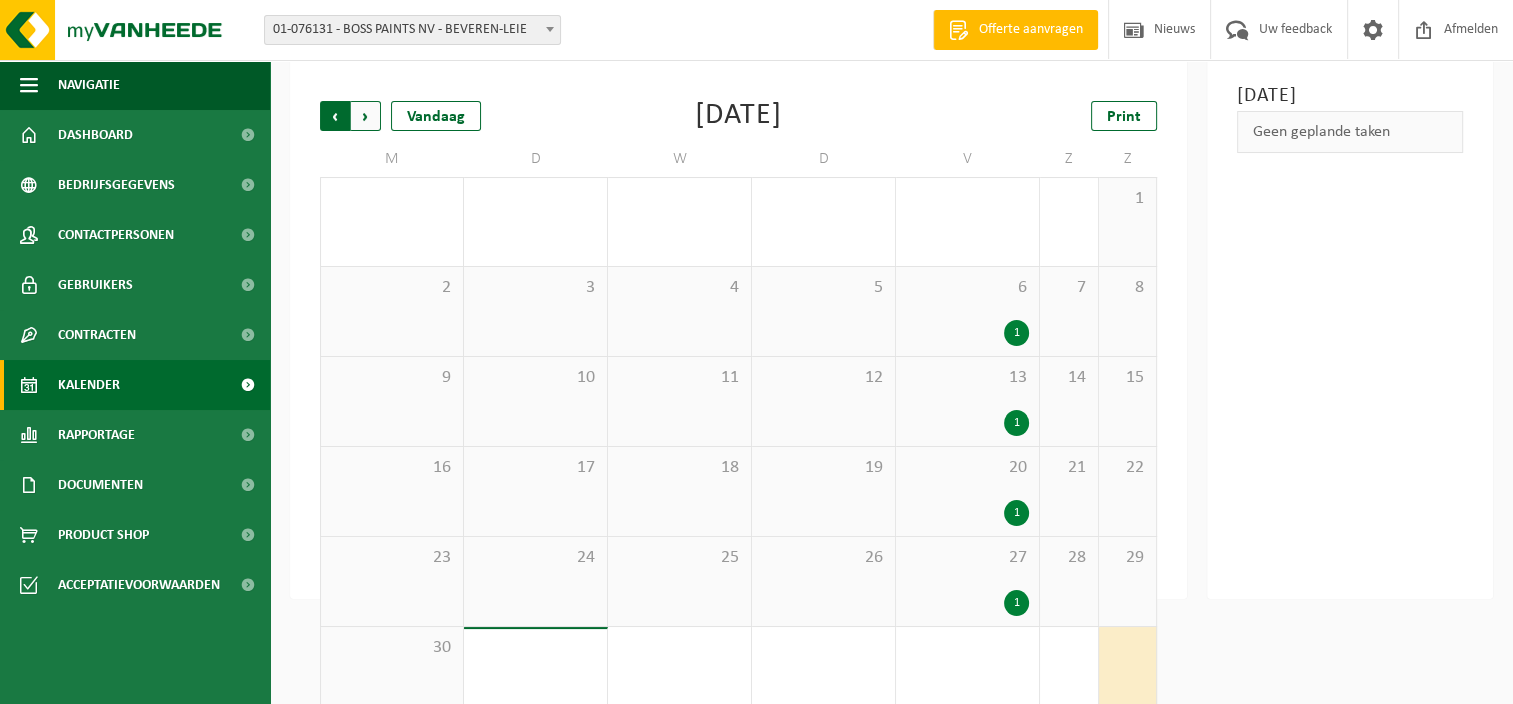 click on "Volgende" at bounding box center (366, 116) 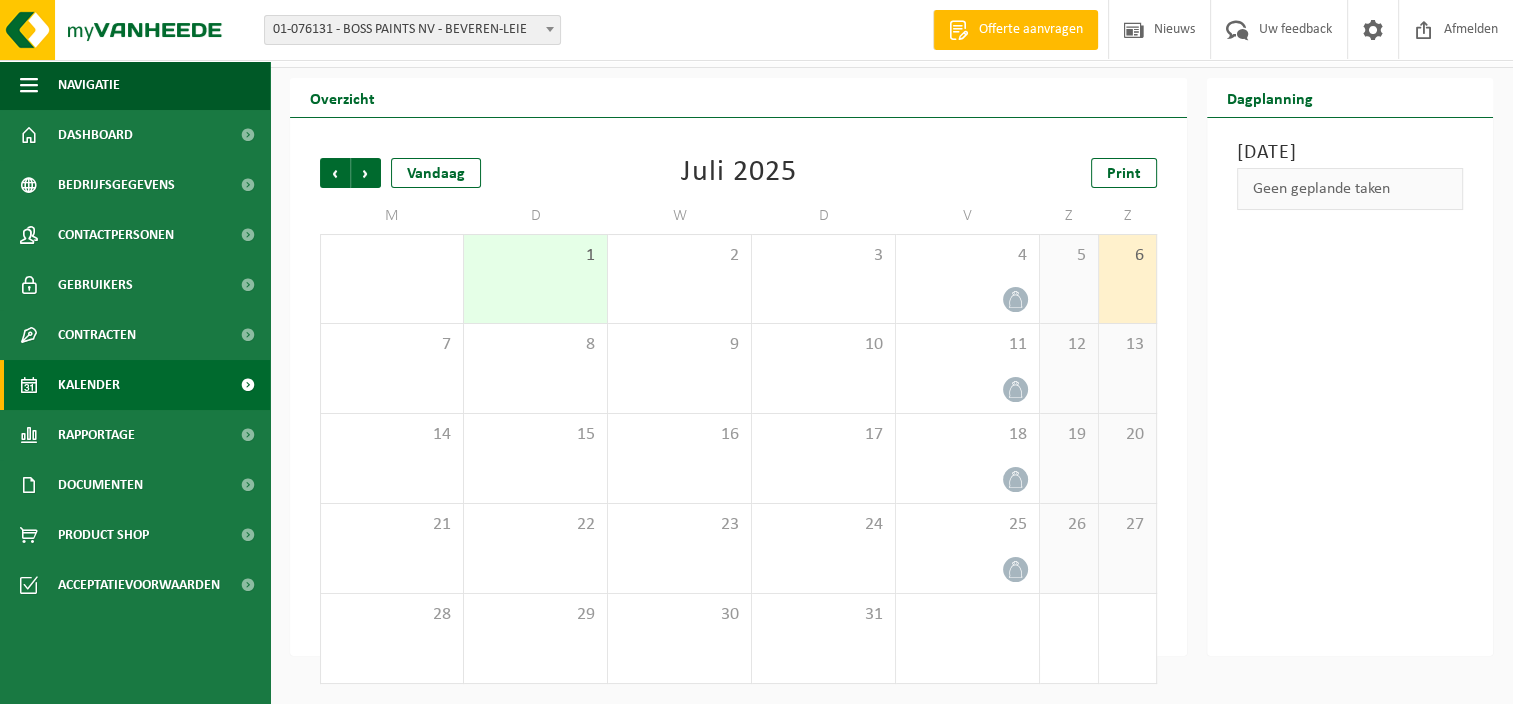 scroll, scrollTop: 37, scrollLeft: 0, axis: vertical 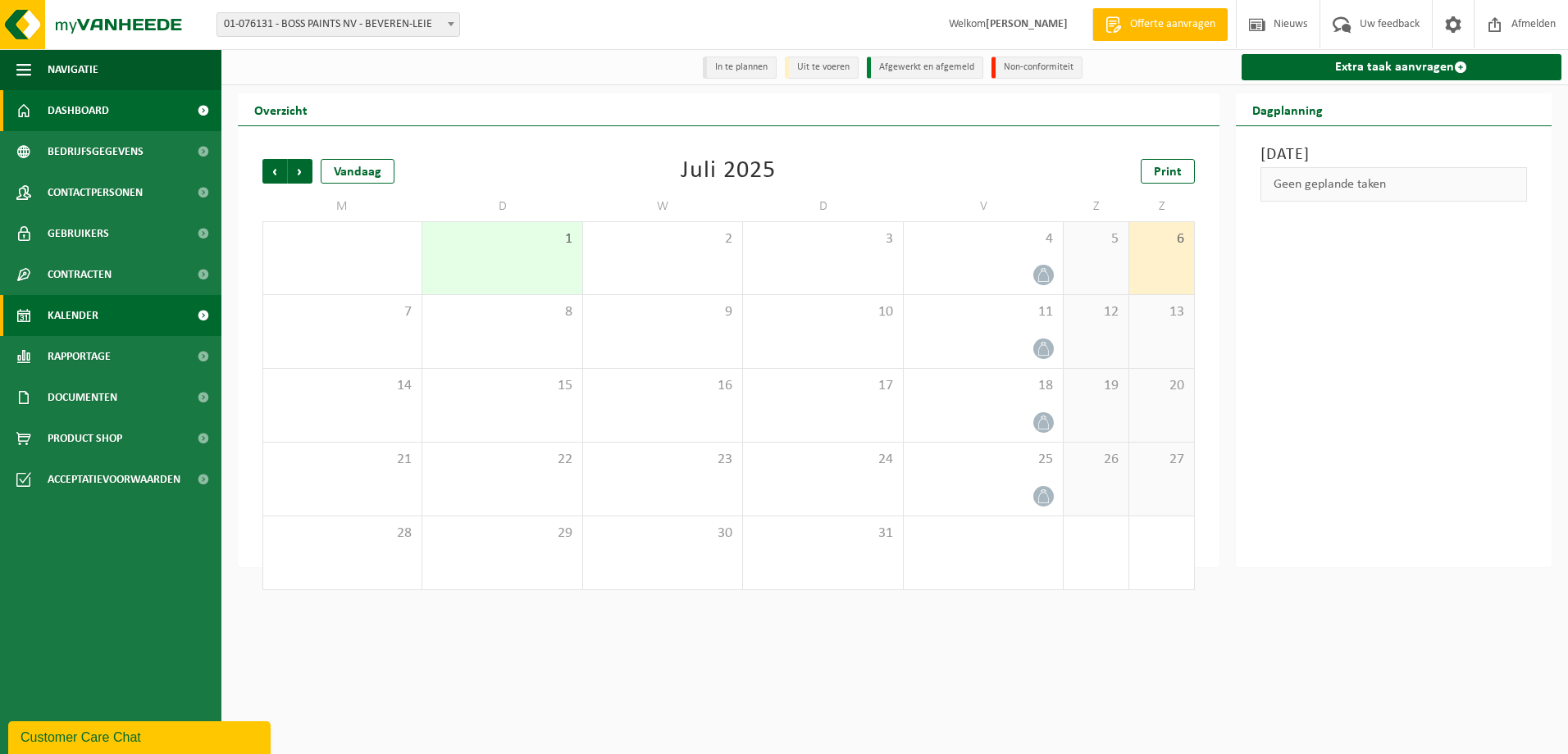 click on "Dashboard" at bounding box center (78, 111) 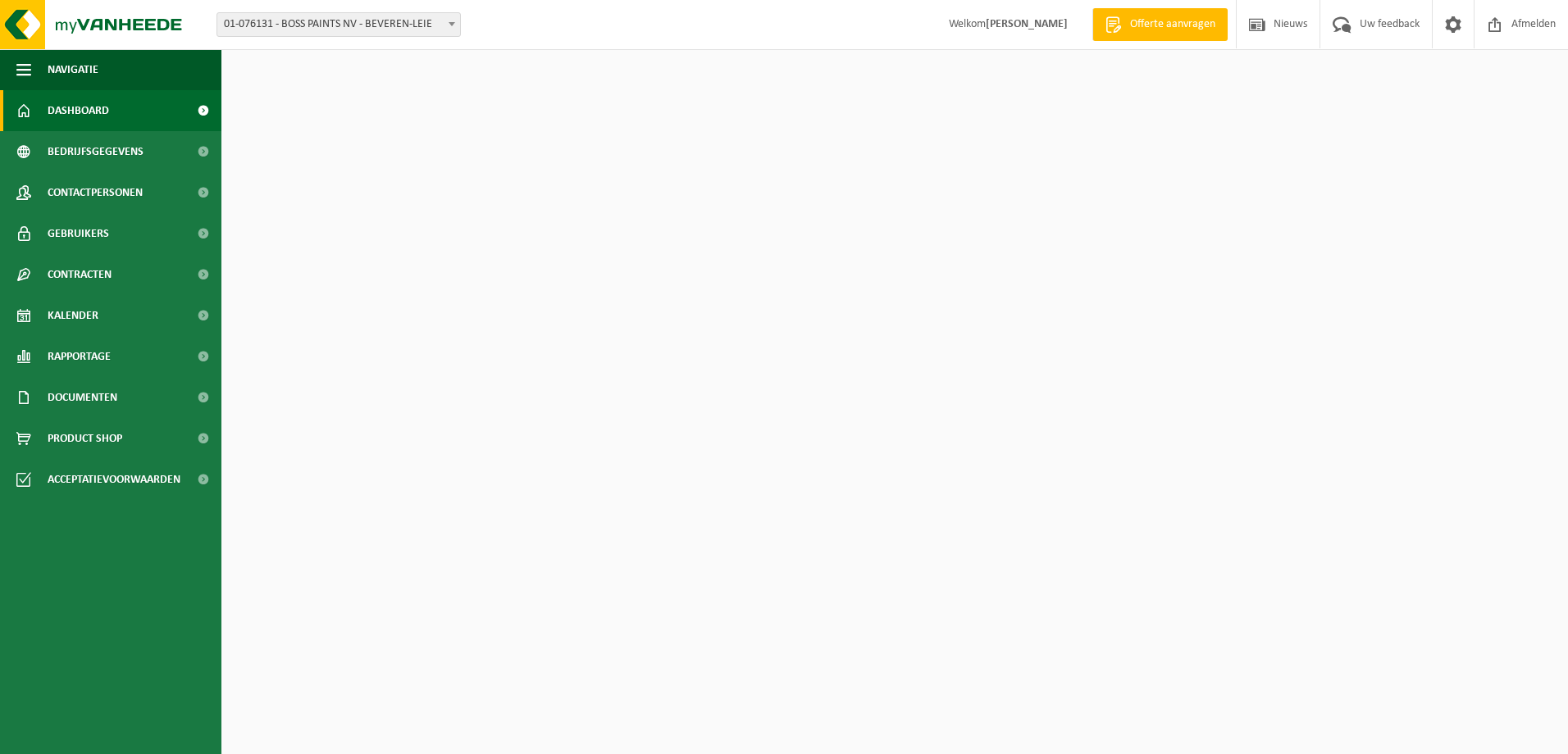 scroll, scrollTop: 0, scrollLeft: 0, axis: both 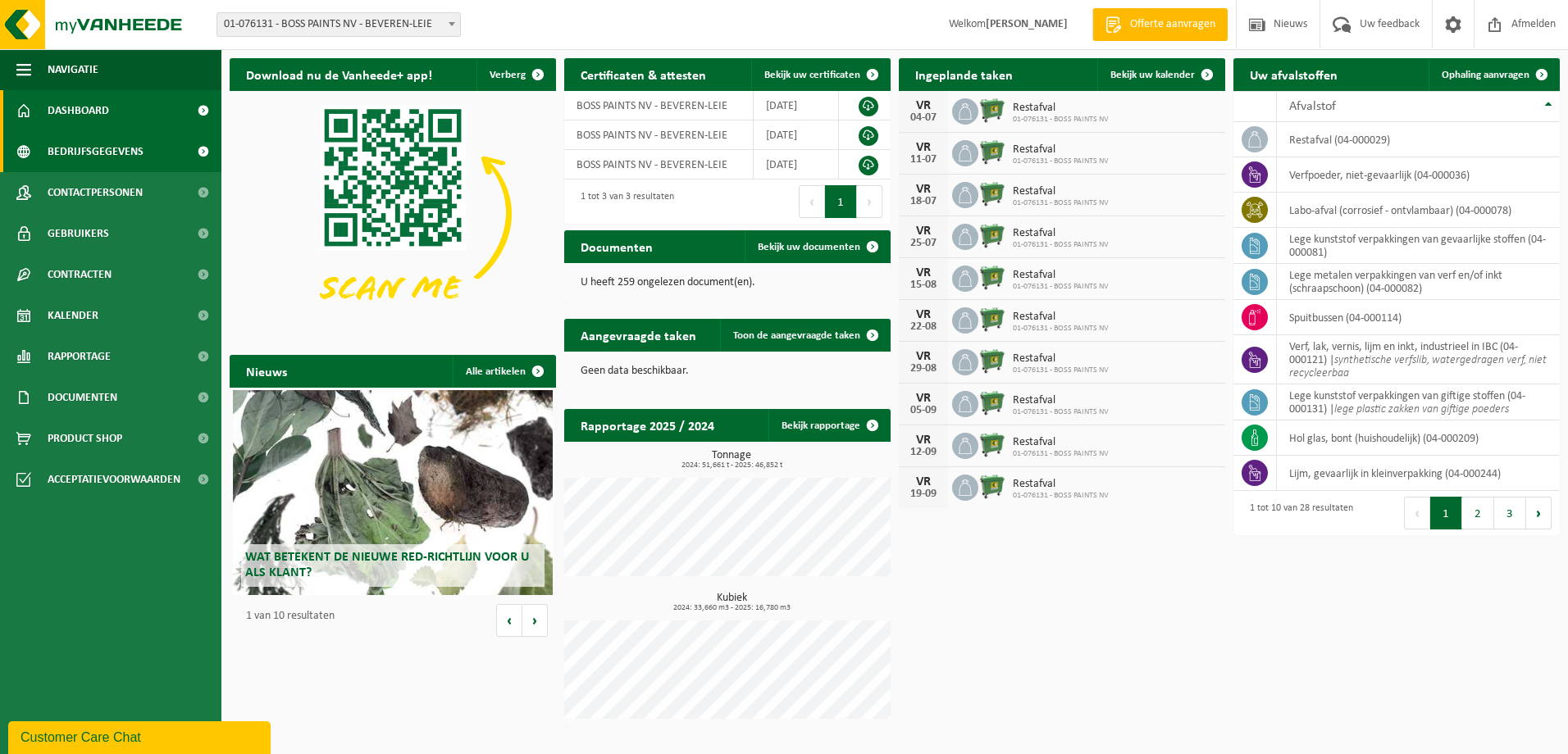 click on "Bedrijfsgegevens" at bounding box center [95, 152] 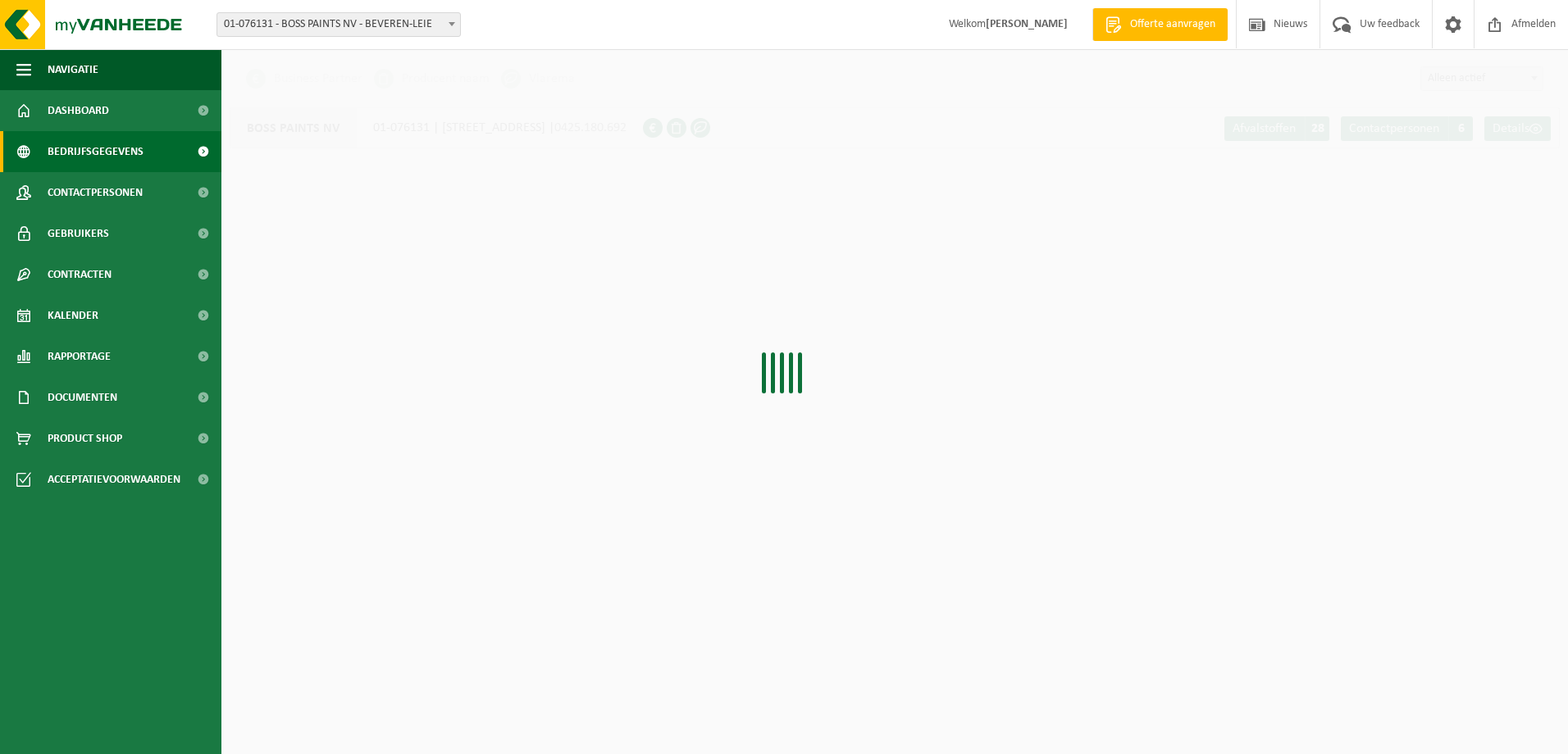 scroll, scrollTop: 0, scrollLeft: 0, axis: both 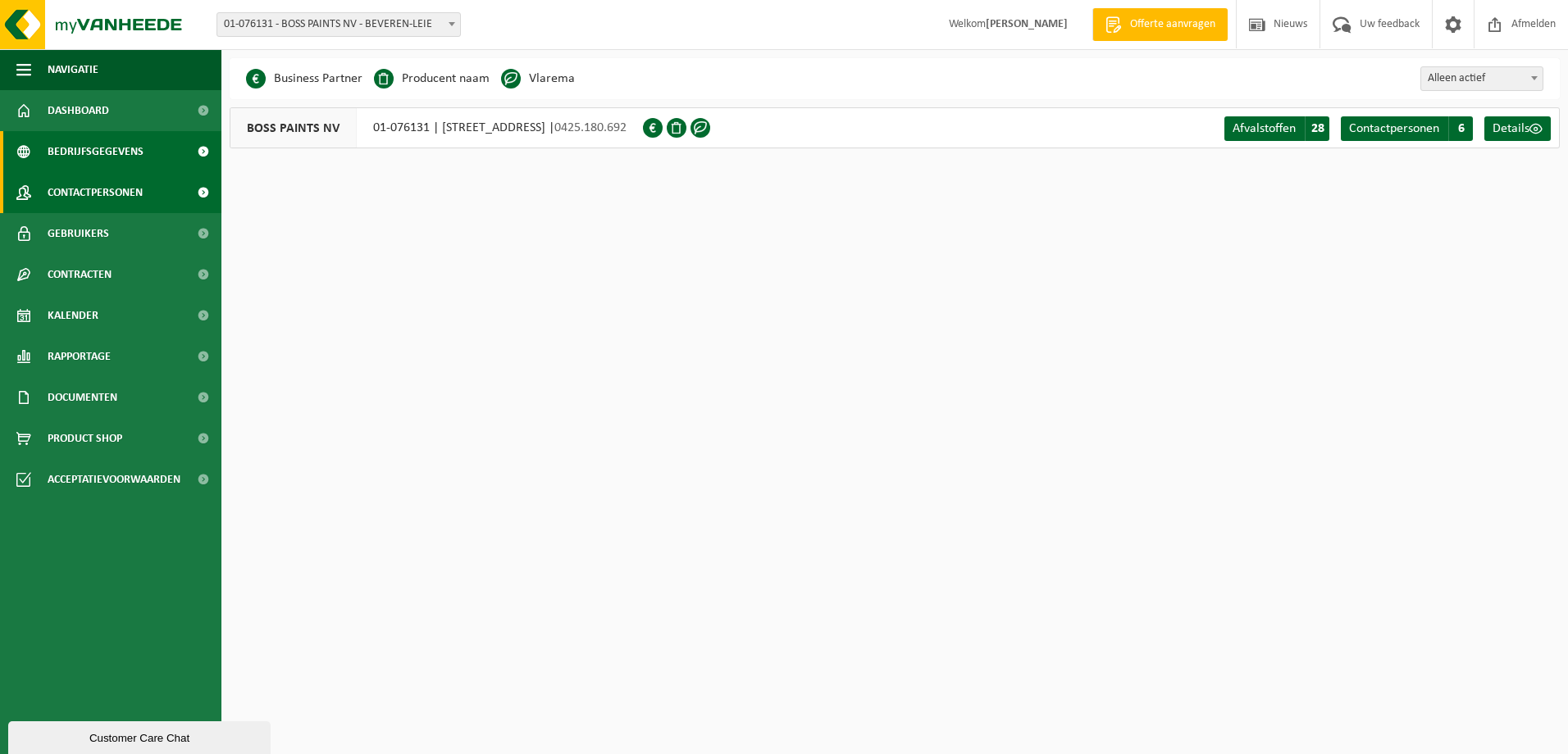 click on "Contactpersonen" at bounding box center (95, 193) 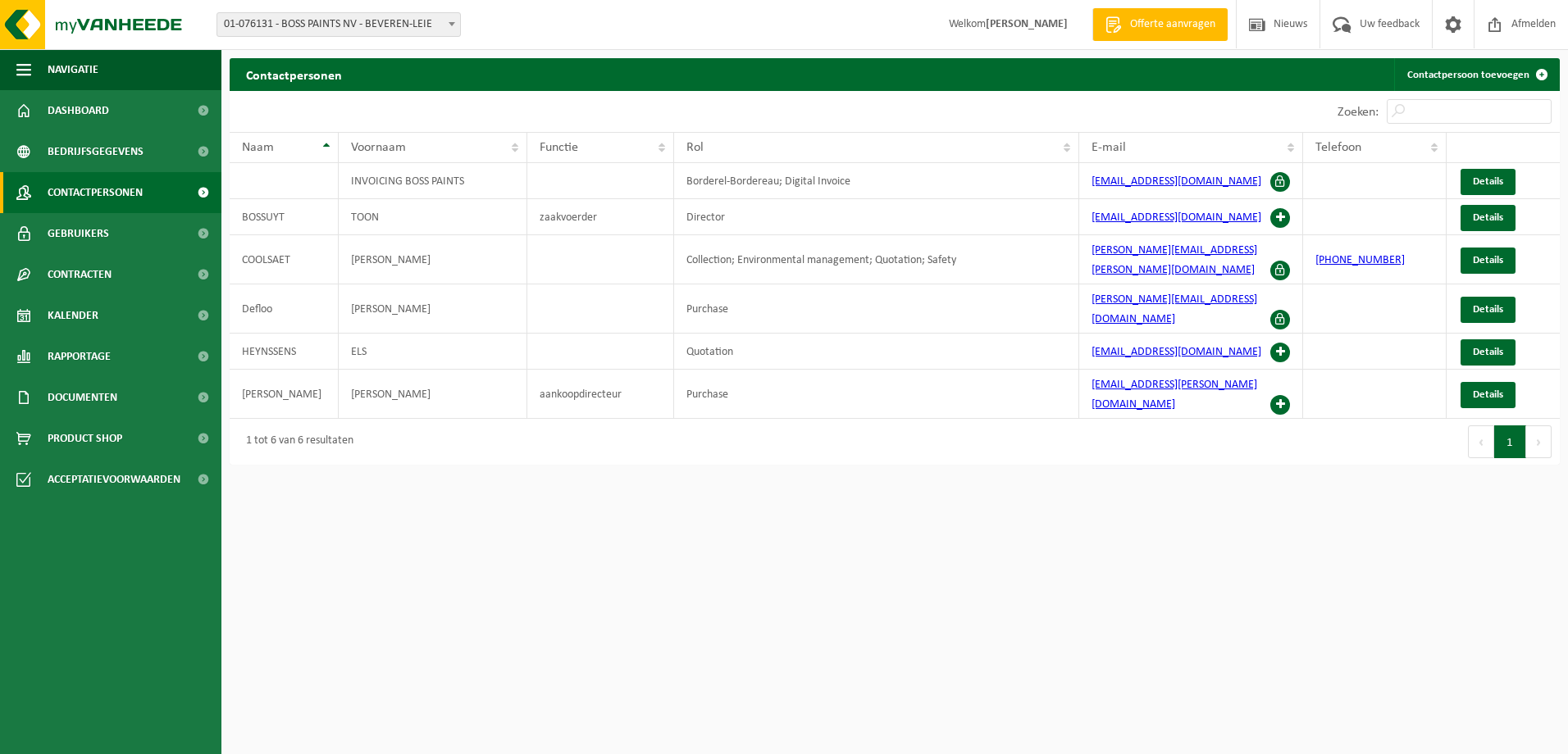 scroll, scrollTop: 0, scrollLeft: 0, axis: both 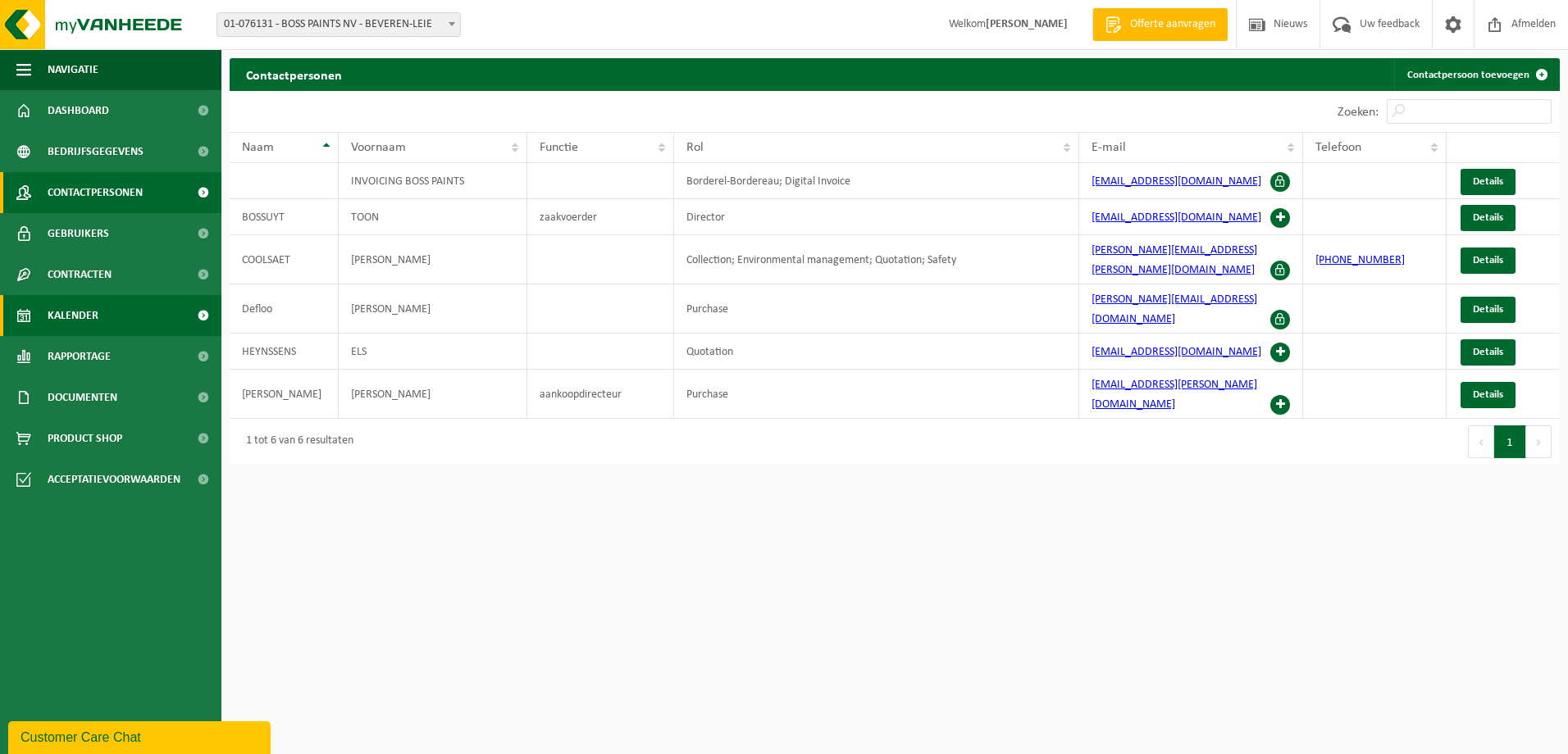 click on "Kalender" at bounding box center (73, 316) 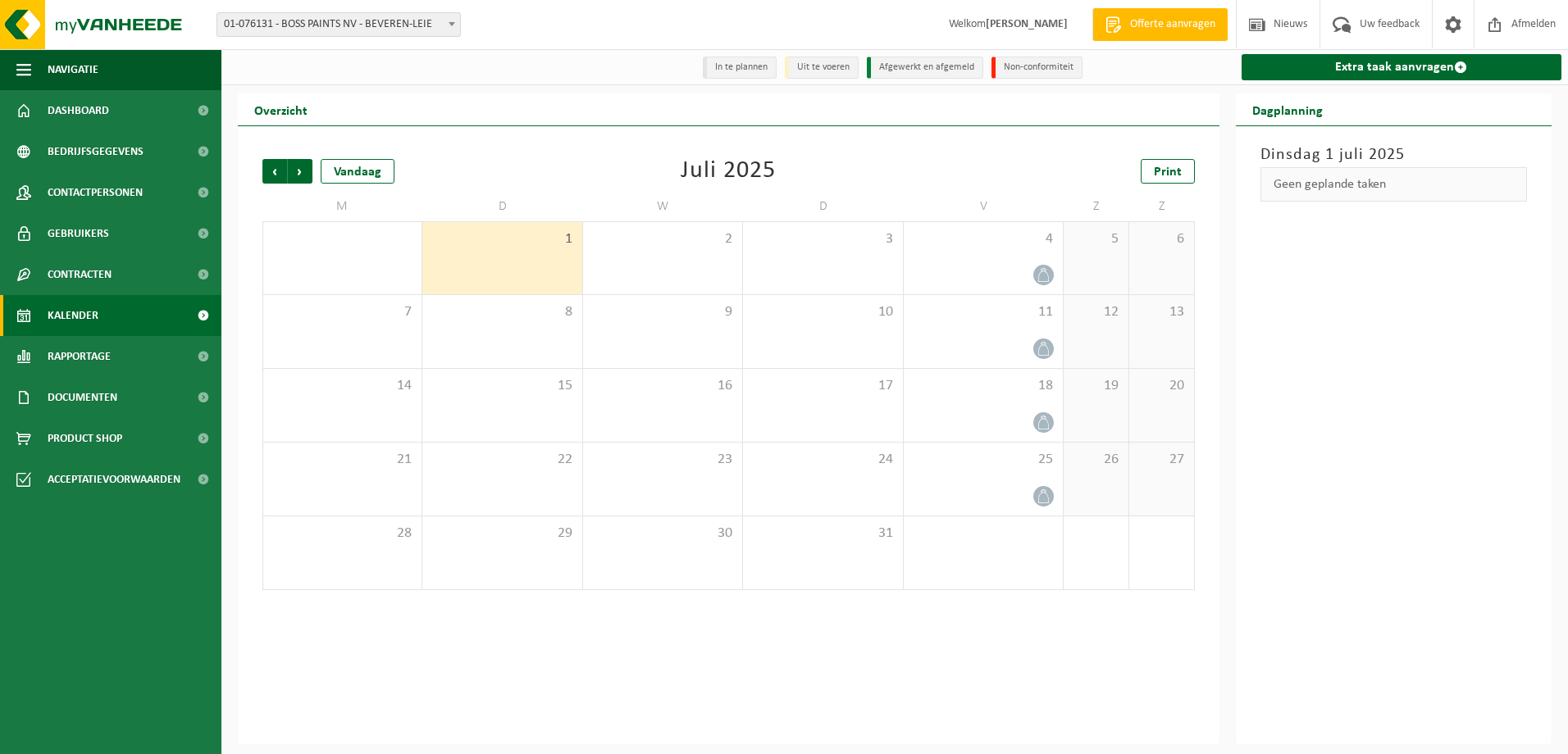 scroll, scrollTop: 0, scrollLeft: 0, axis: both 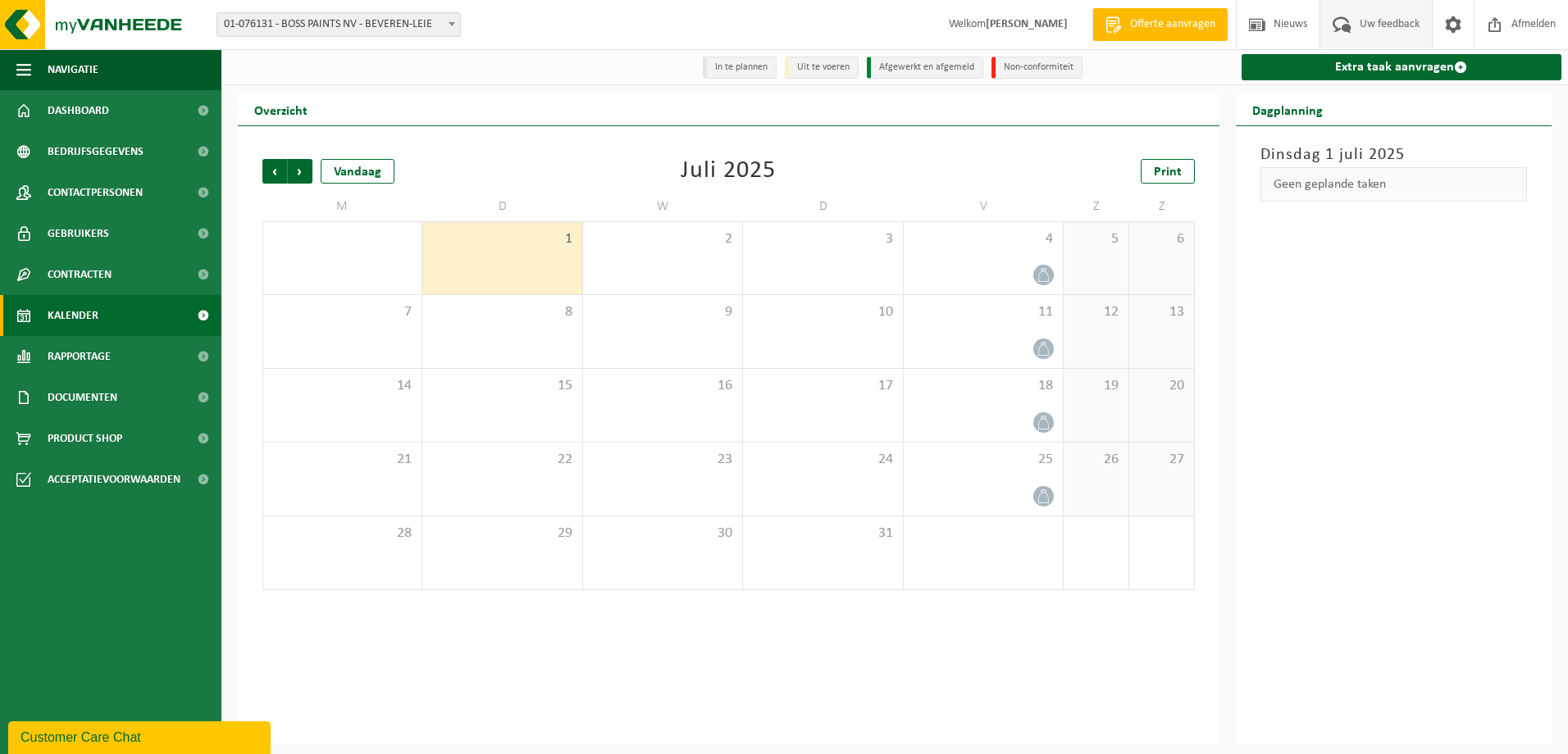 click on "Uw feedback" at bounding box center [1389, 24] 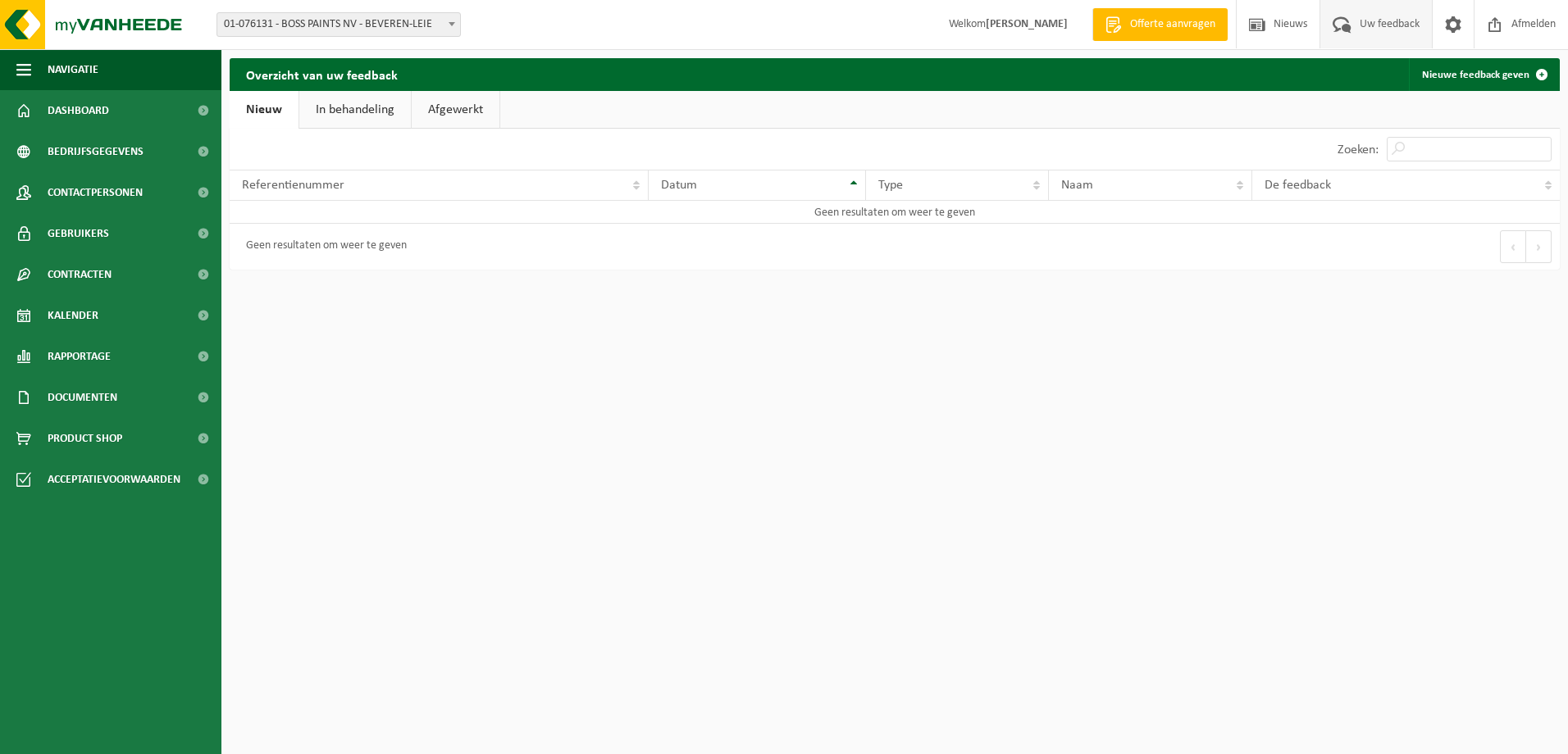 scroll, scrollTop: 0, scrollLeft: 0, axis: both 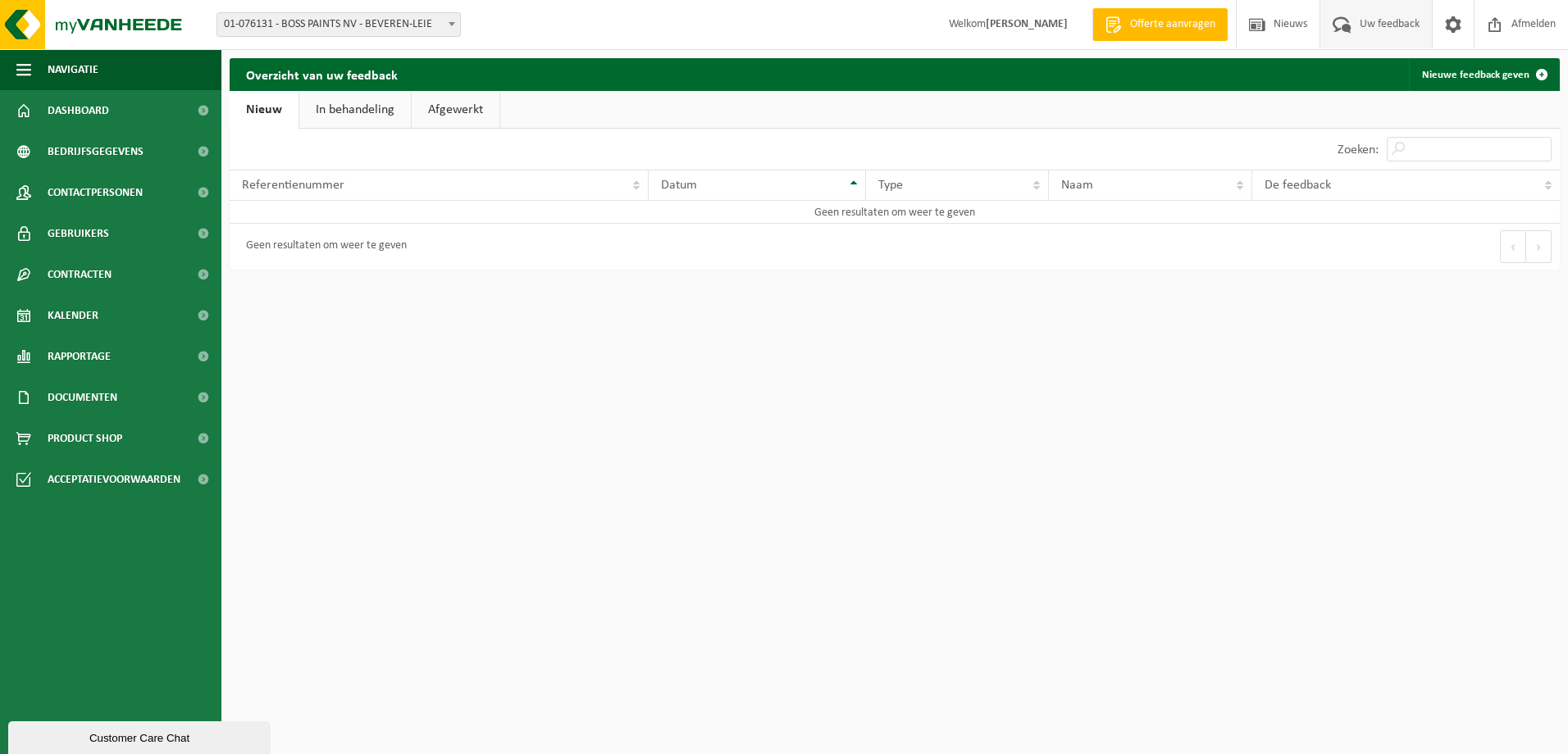 click on "In behandeling" at bounding box center [355, 110] 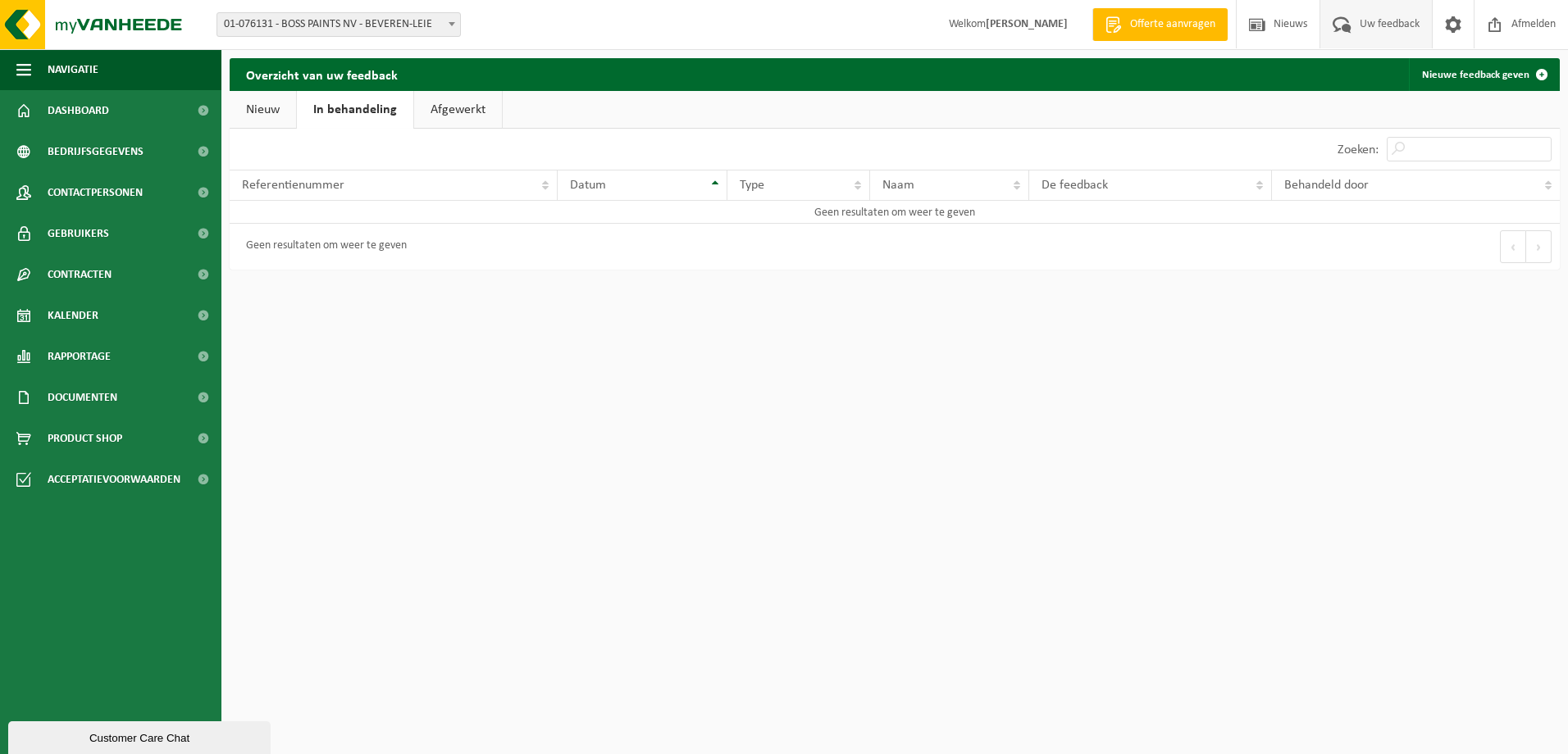 click on "Afgewerkt" at bounding box center (458, 110) 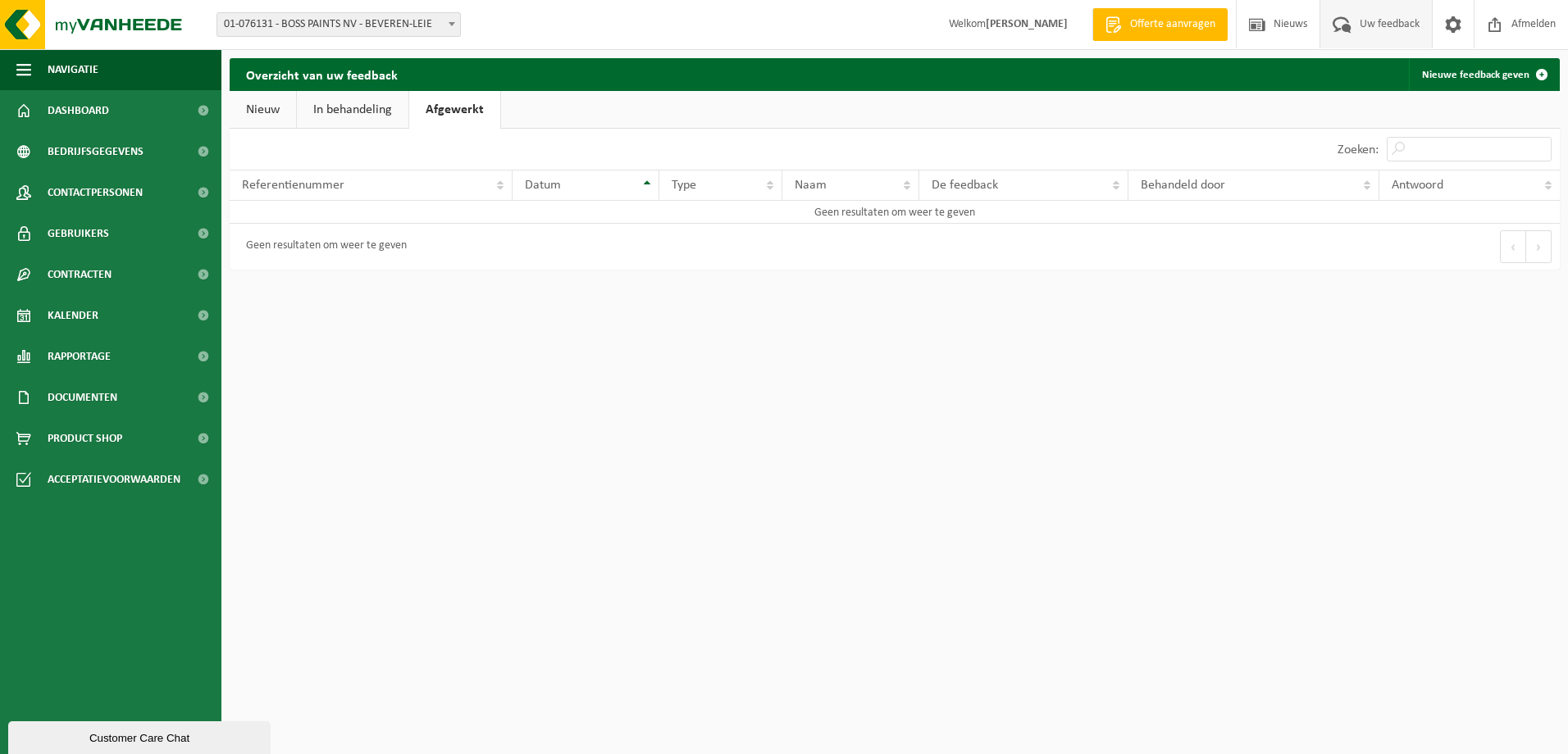click on "Nieuw" at bounding box center (262, 110) 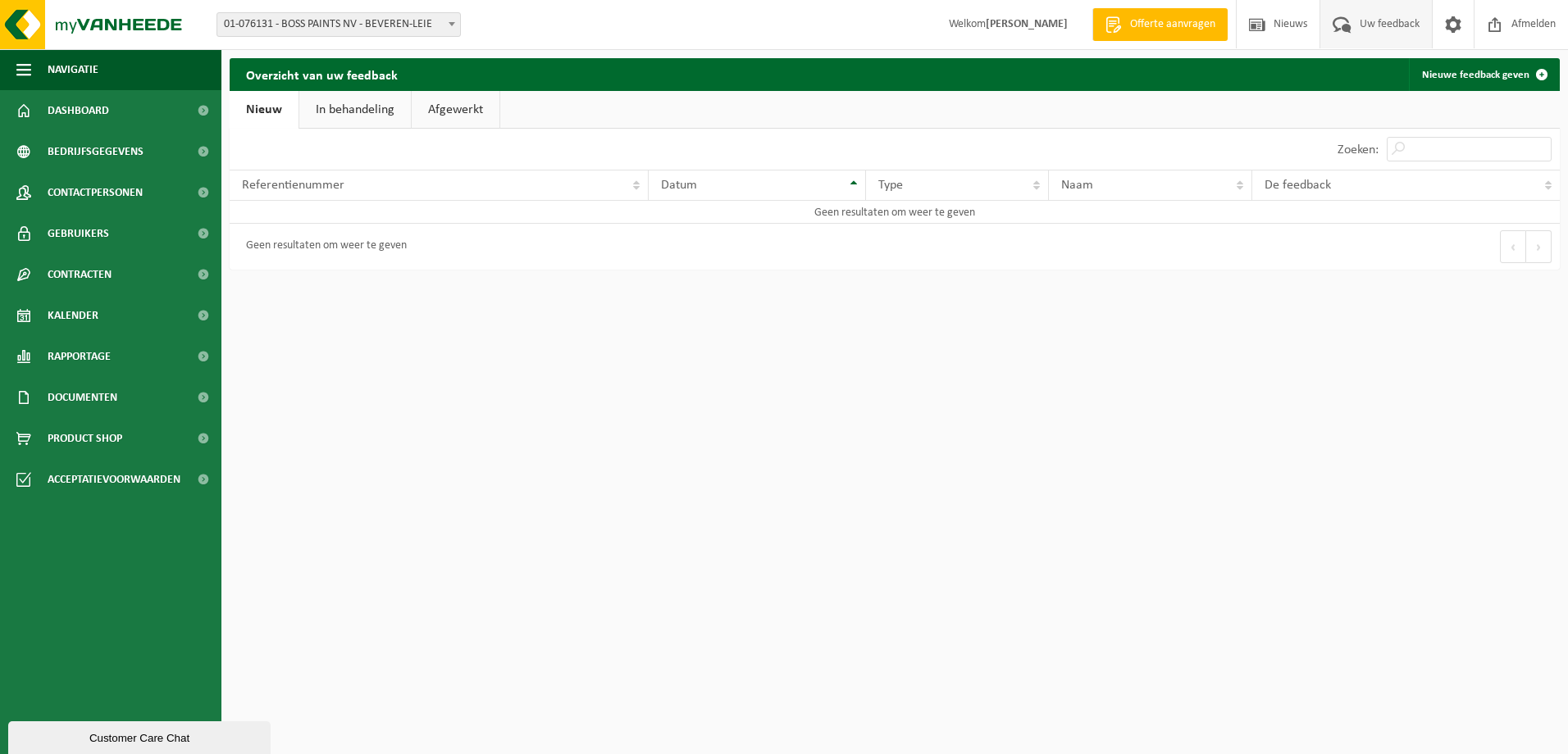 click on "Customer Care Chat" at bounding box center [139, 738] 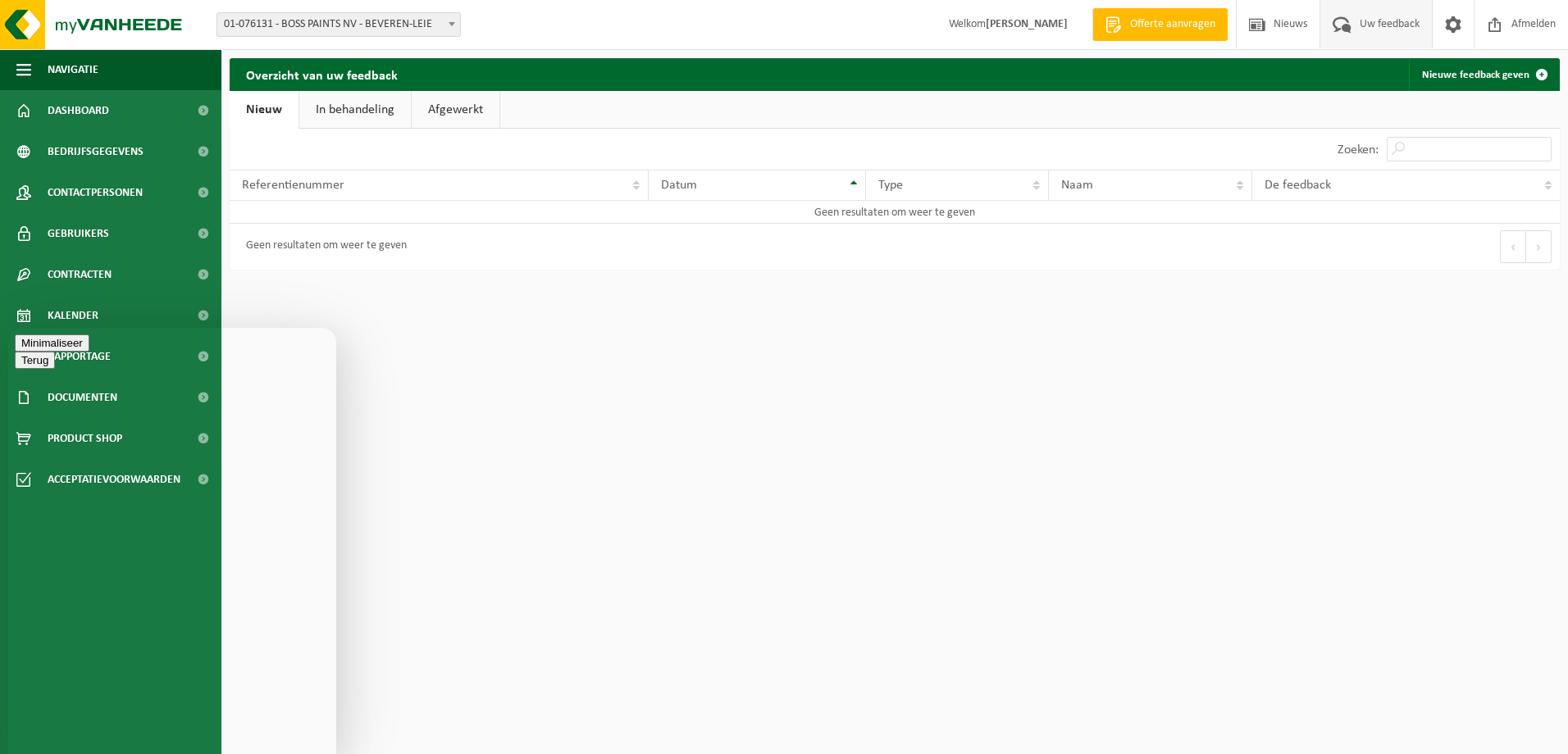 click on "Nieuw gesprek" at bounding box center (172, 843) 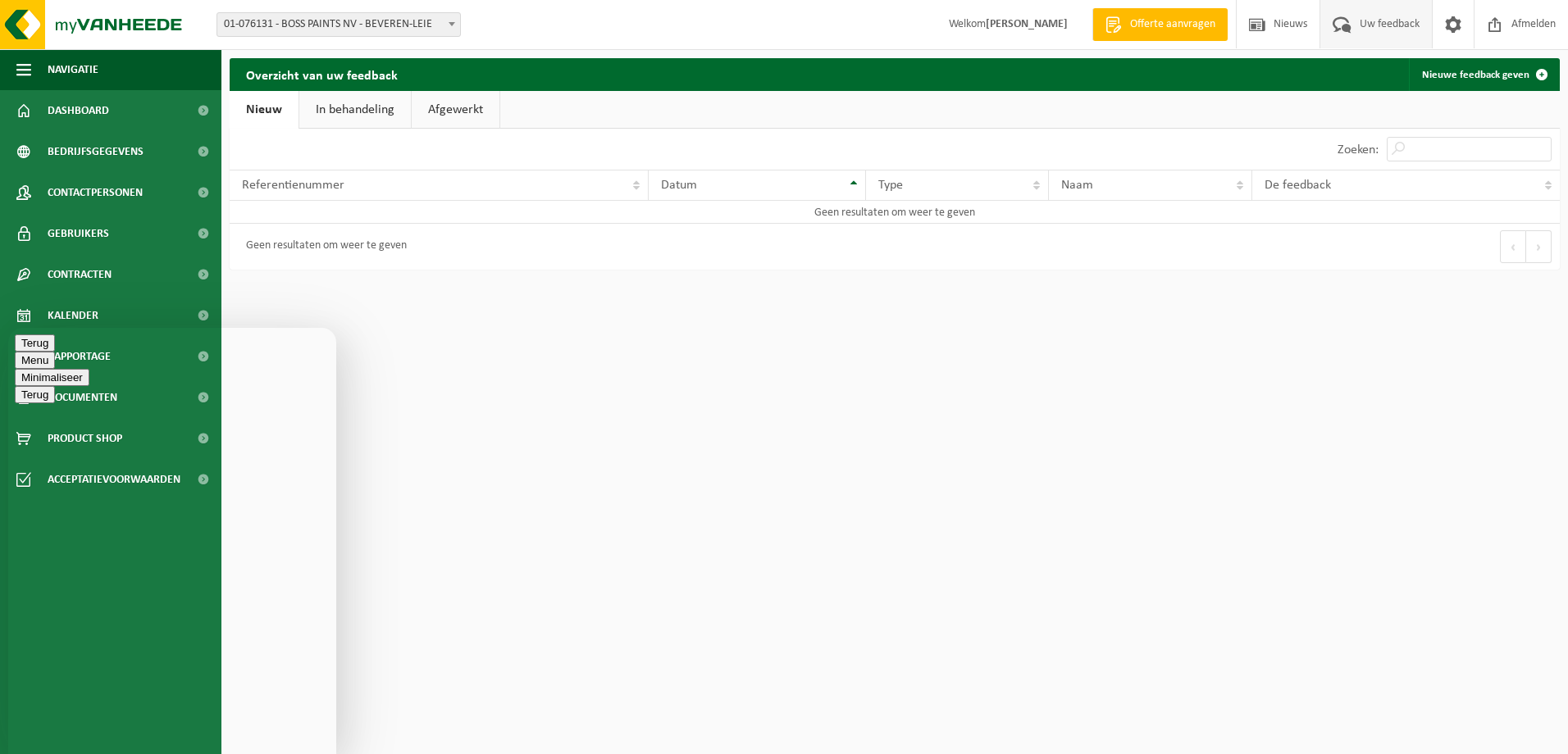 click at bounding box center [8, 328] 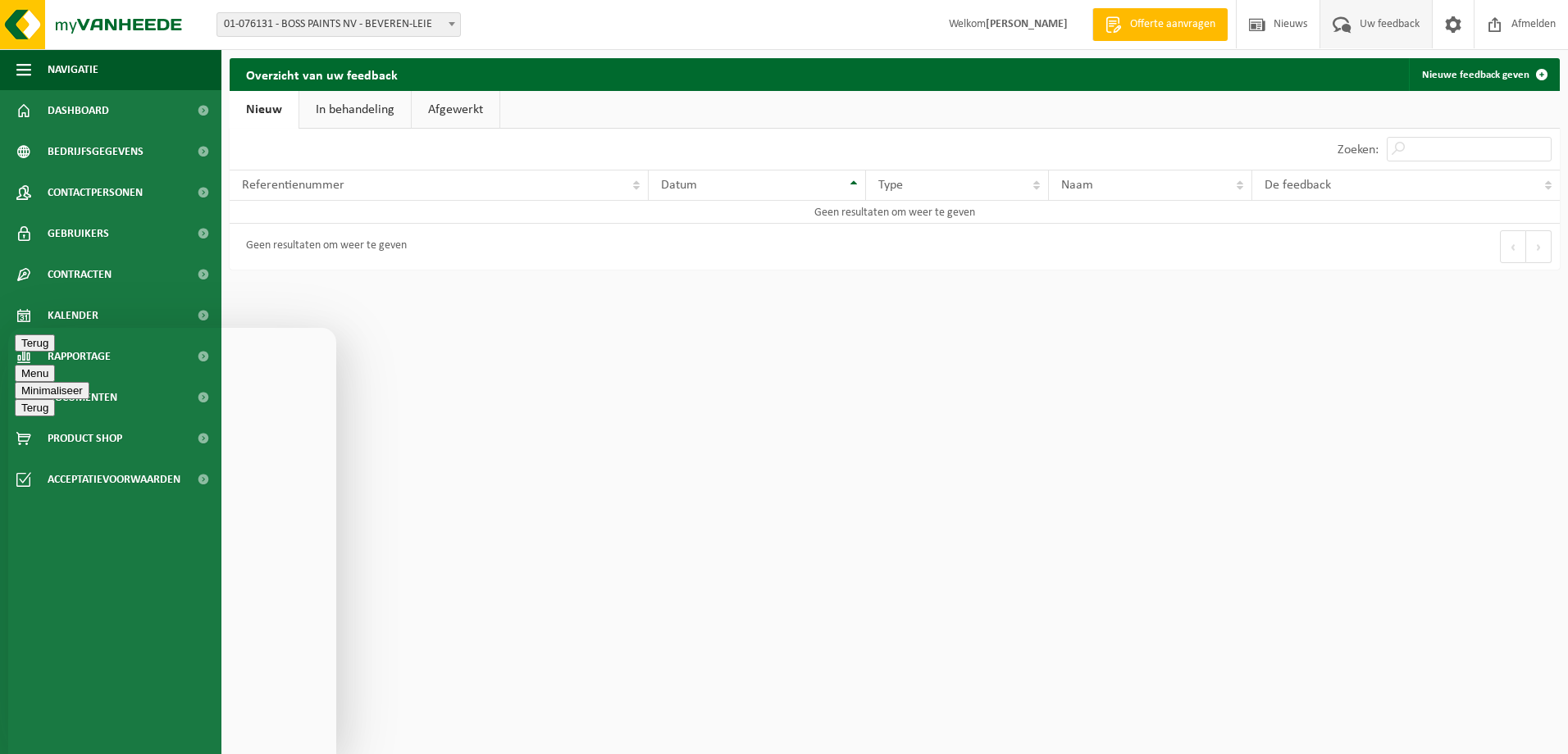 type on "k" 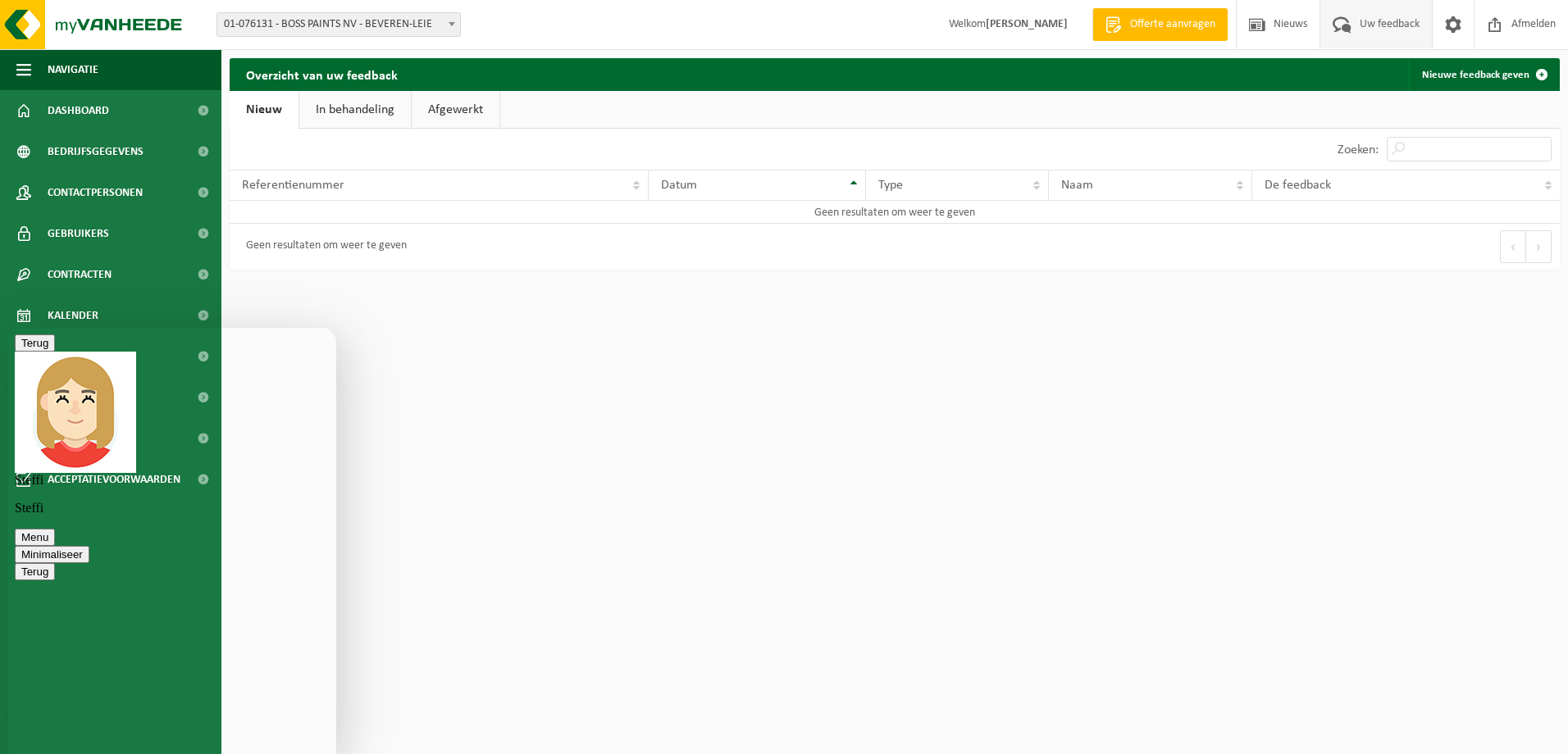 scroll, scrollTop: 0, scrollLeft: 0, axis: both 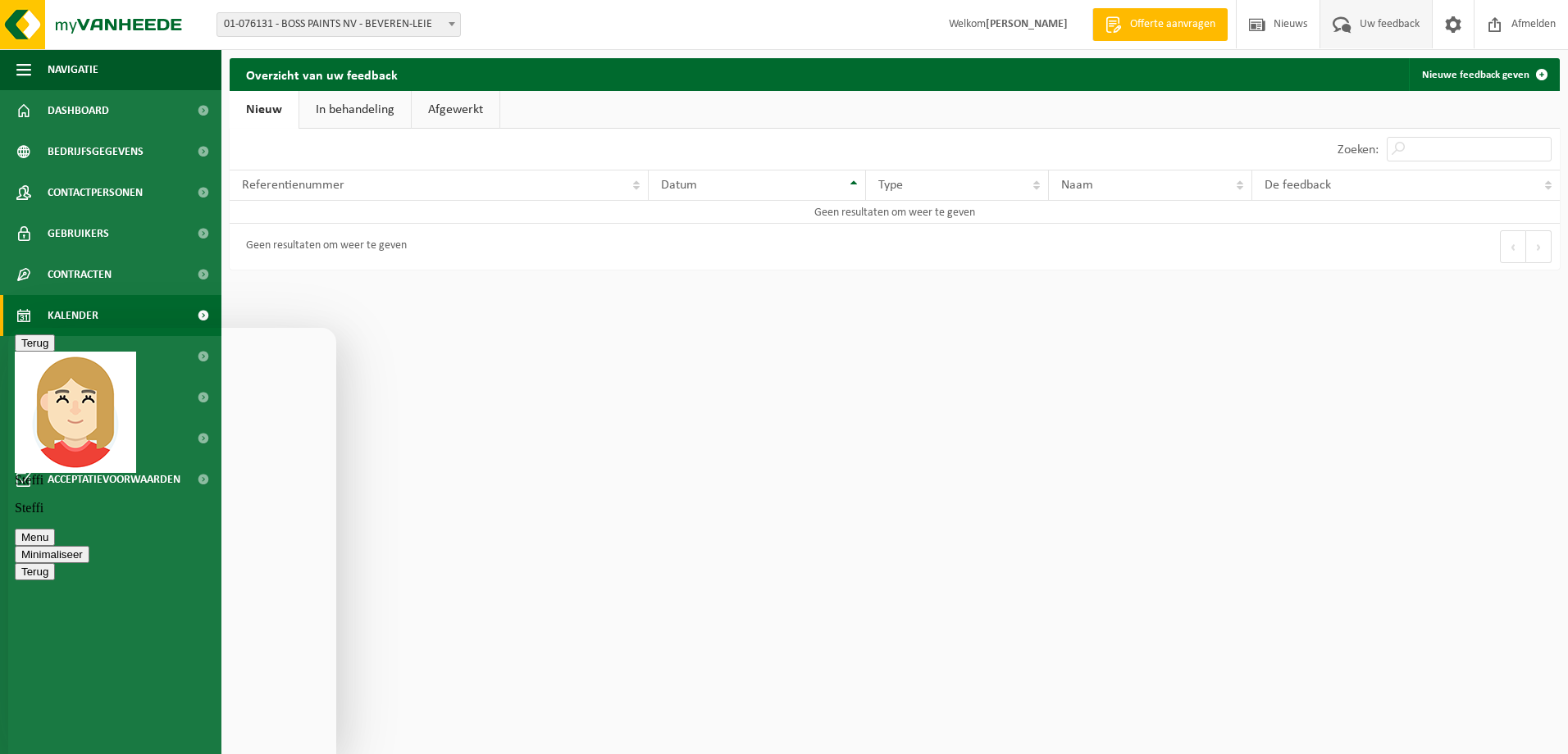 click on "Kalender" at bounding box center [111, 316] 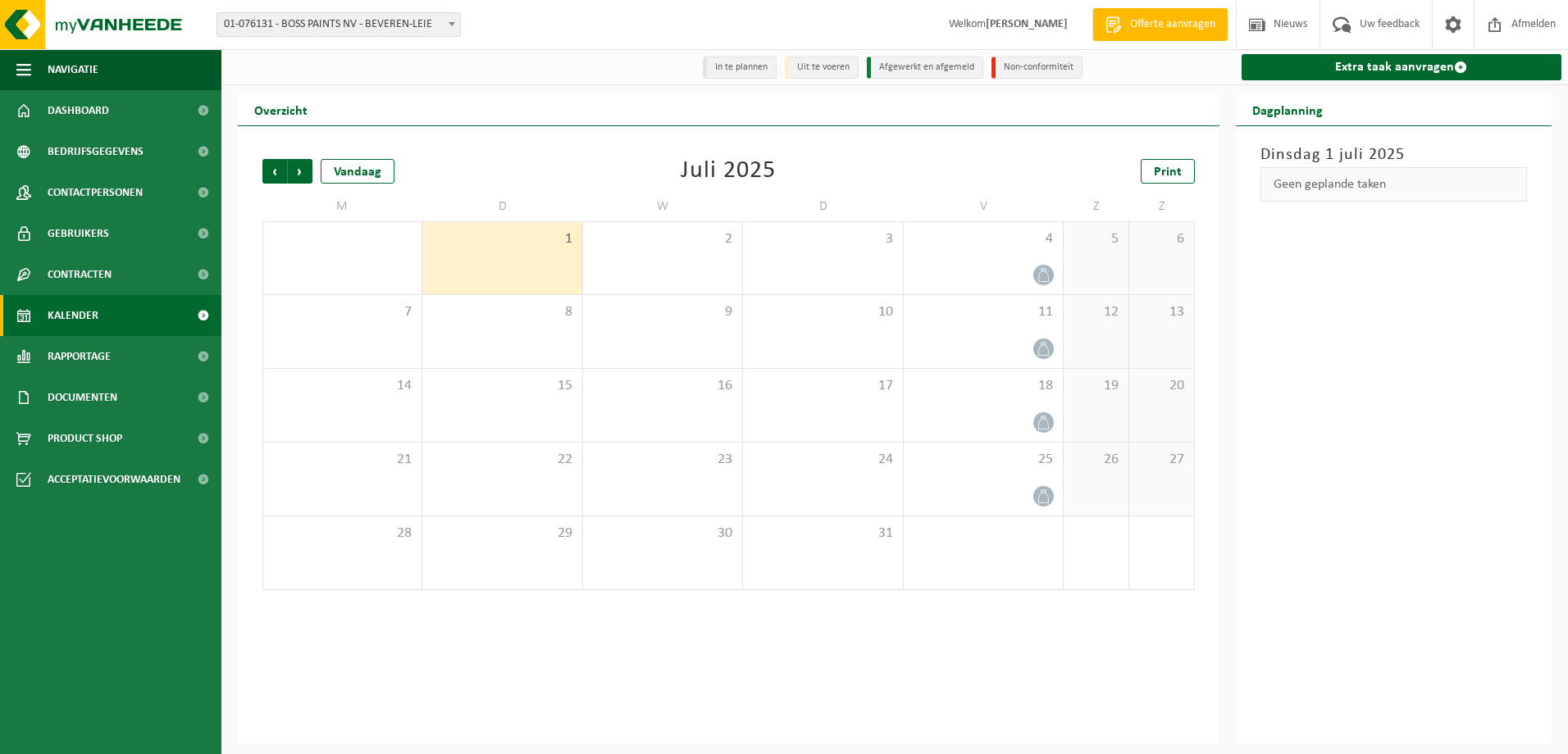 scroll, scrollTop: 0, scrollLeft: 0, axis: both 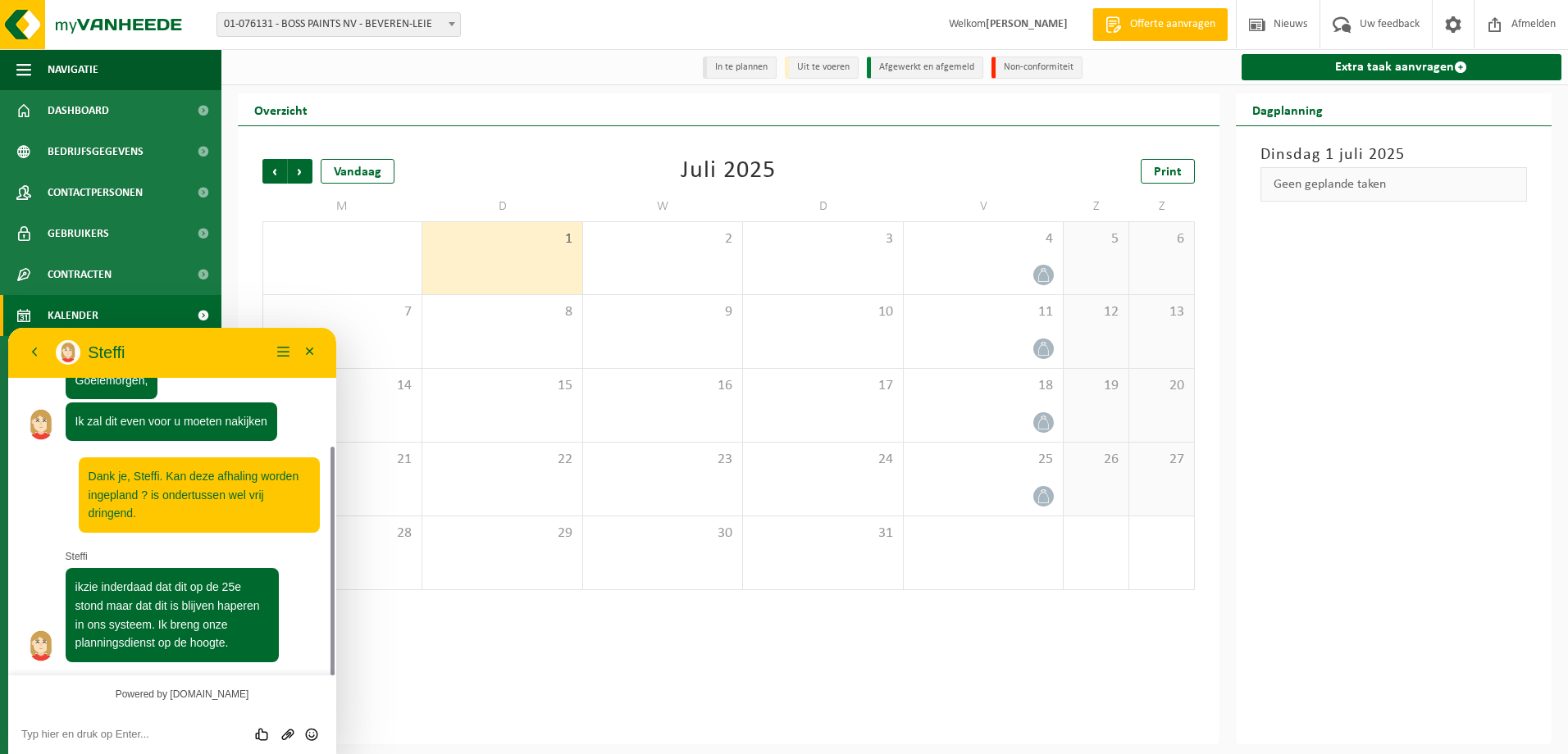 click at bounding box center [8, 328] 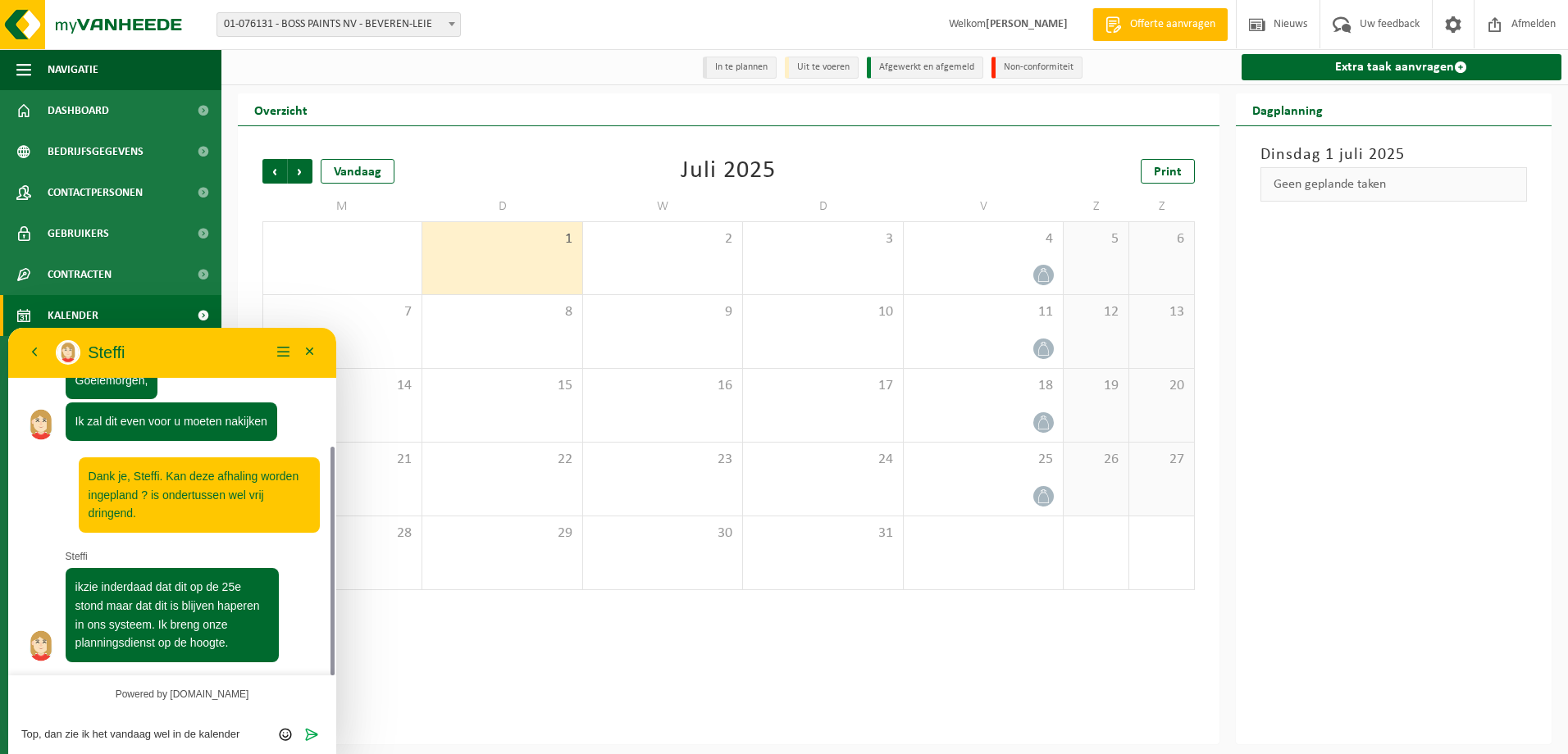 scroll, scrollTop: 0, scrollLeft: 0, axis: both 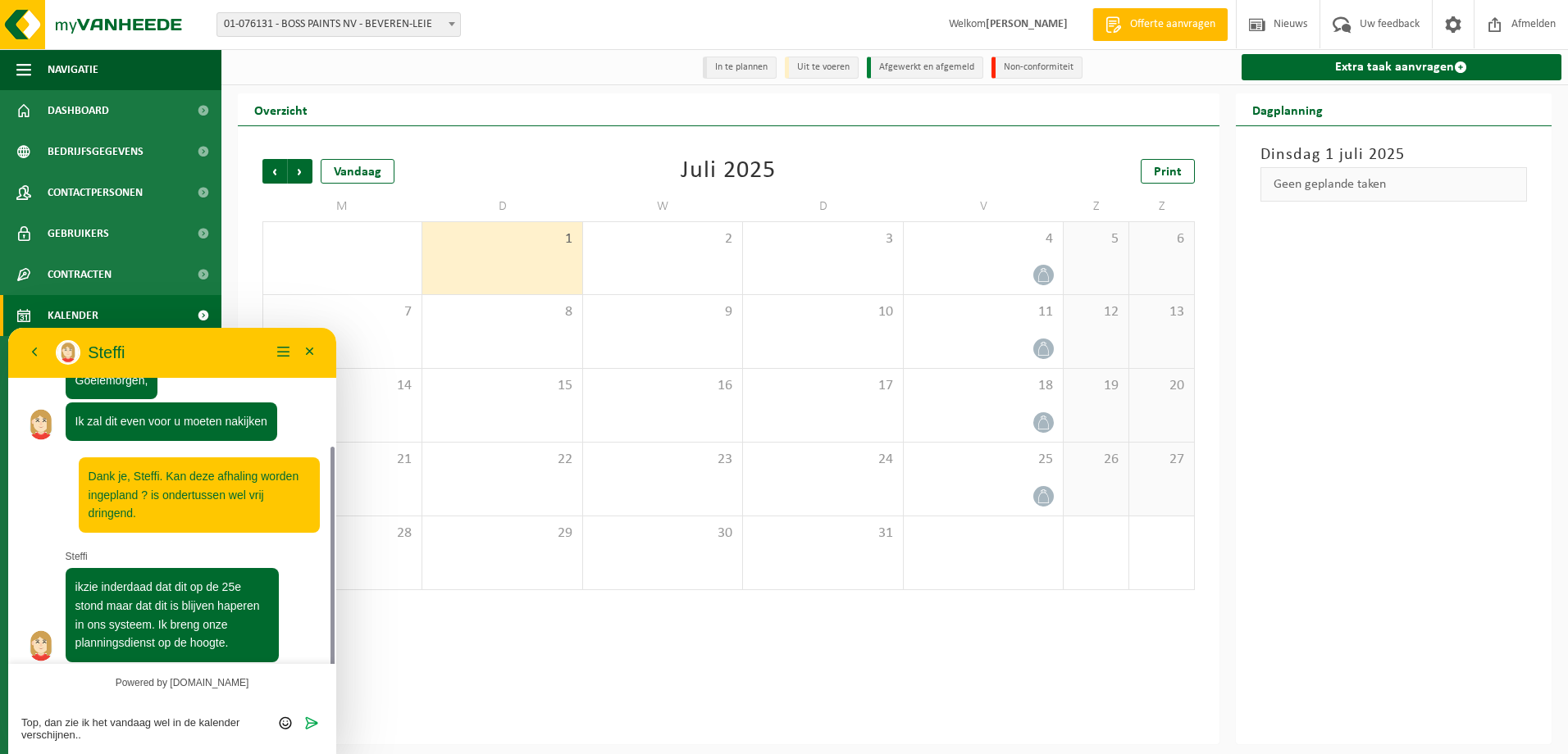 type on "Top, dan zie ik het vandaag wel in de kalender verschijnen..." 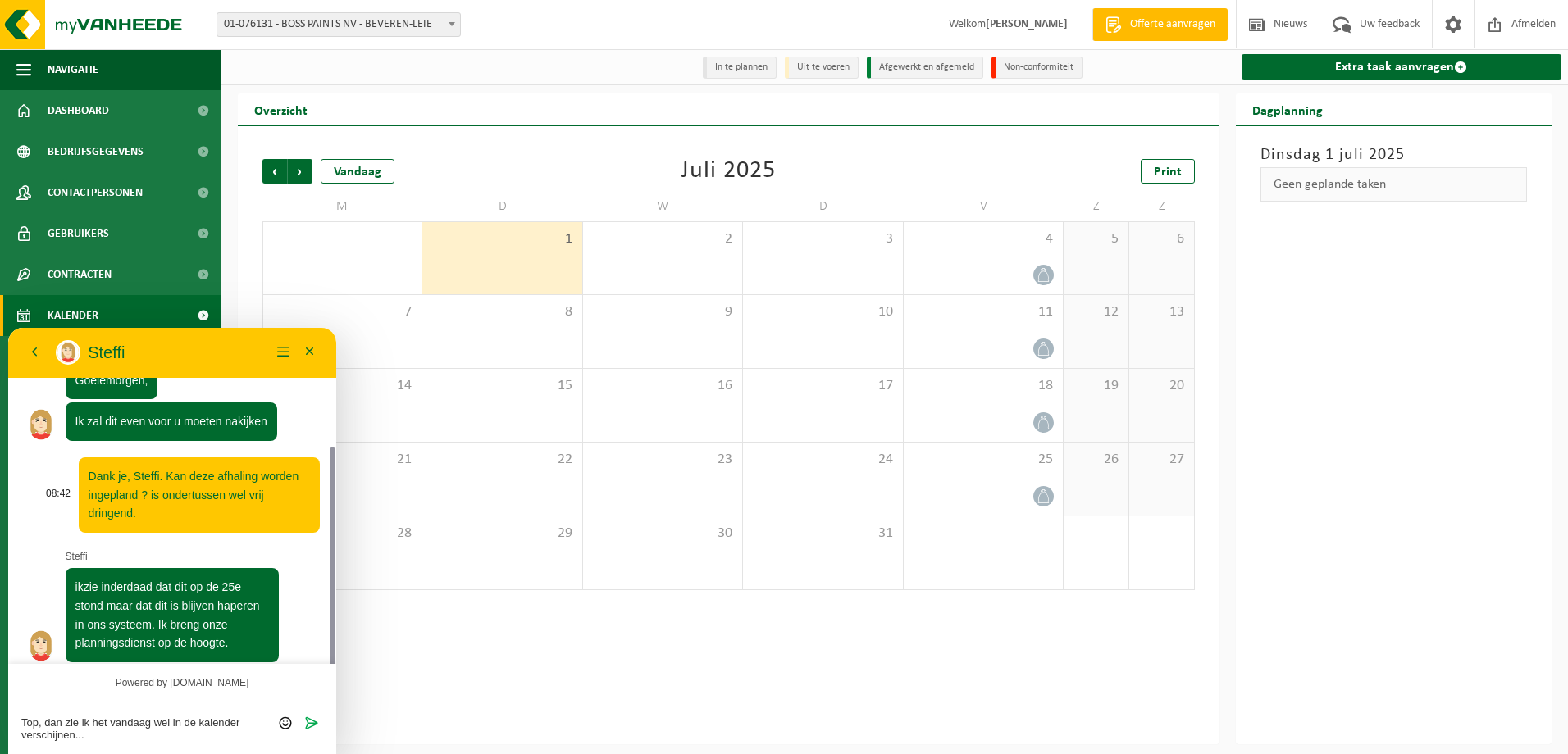 type 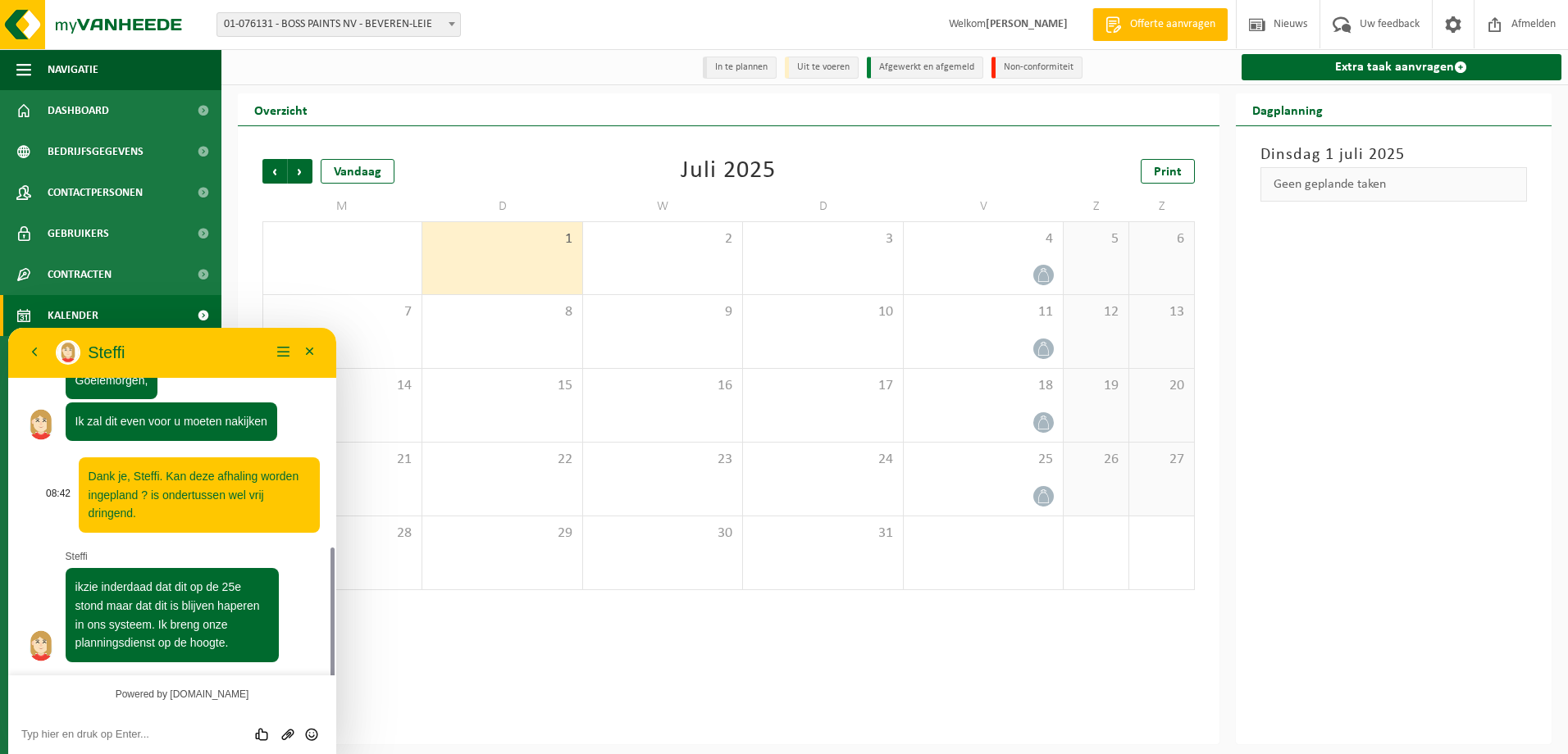 scroll, scrollTop: 253, scrollLeft: 0, axis: vertical 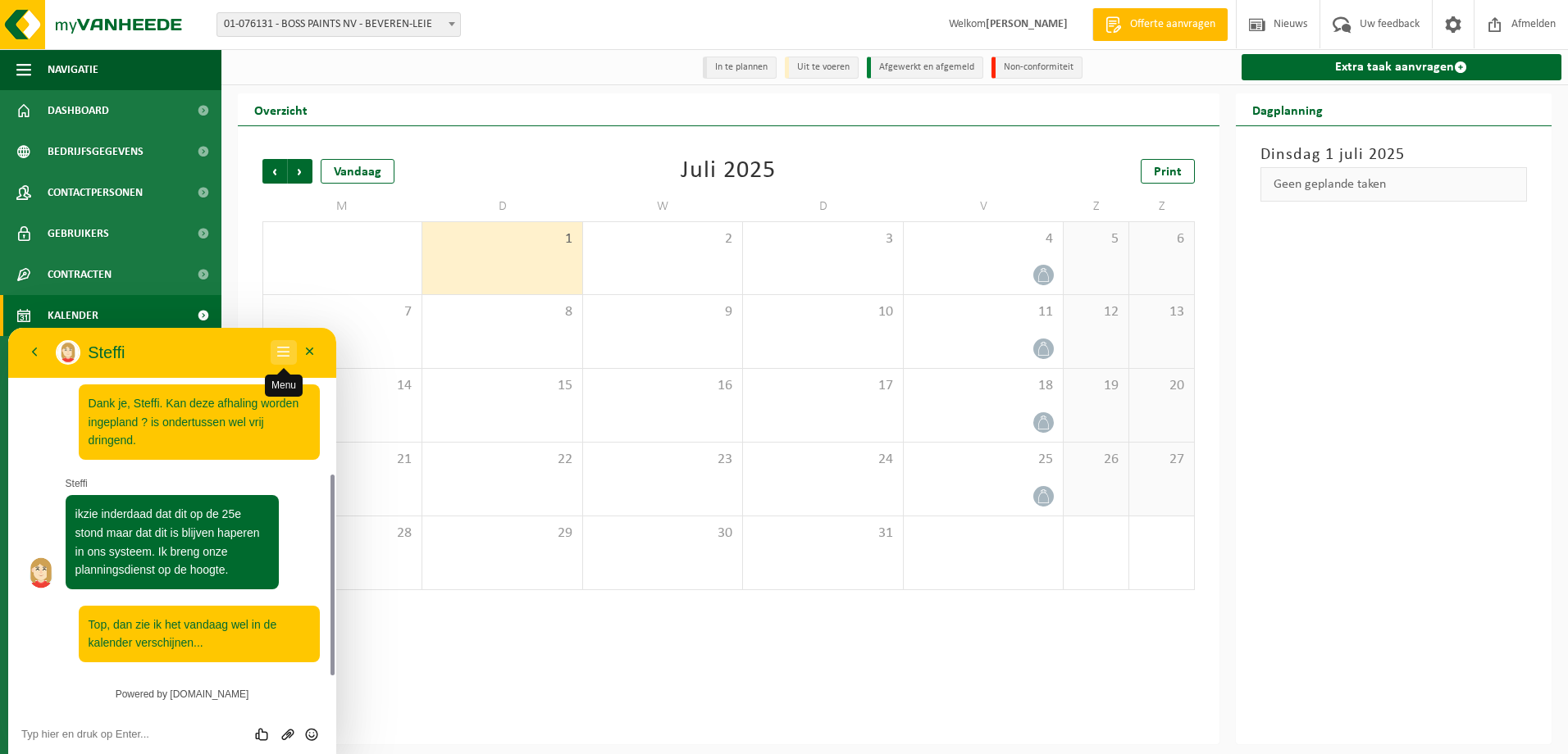 click on "Menu" at bounding box center (284, 352) 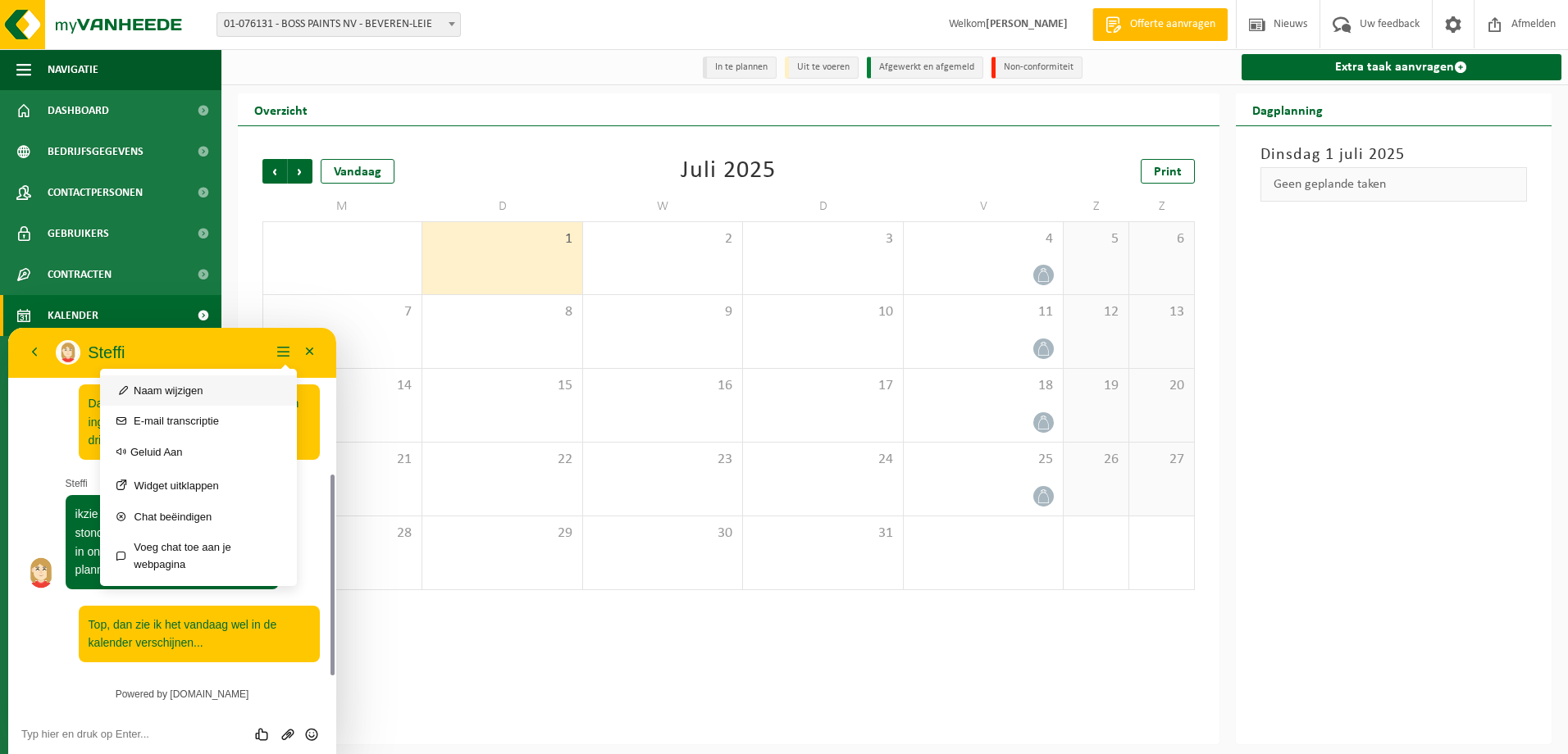 click on "Naam wijzigen" at bounding box center (198, 390) 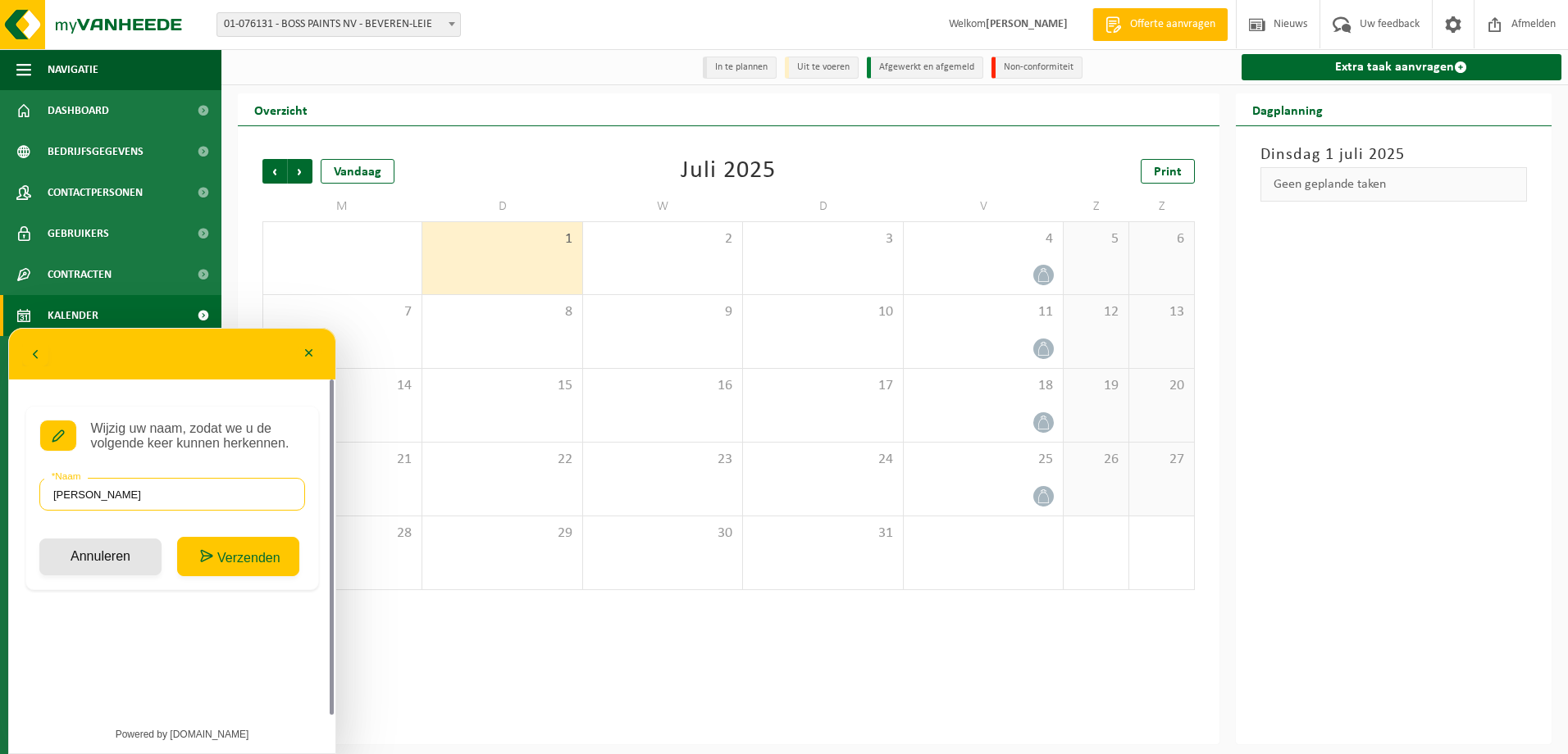 click on "*  Naam" at bounding box center (172, 494) 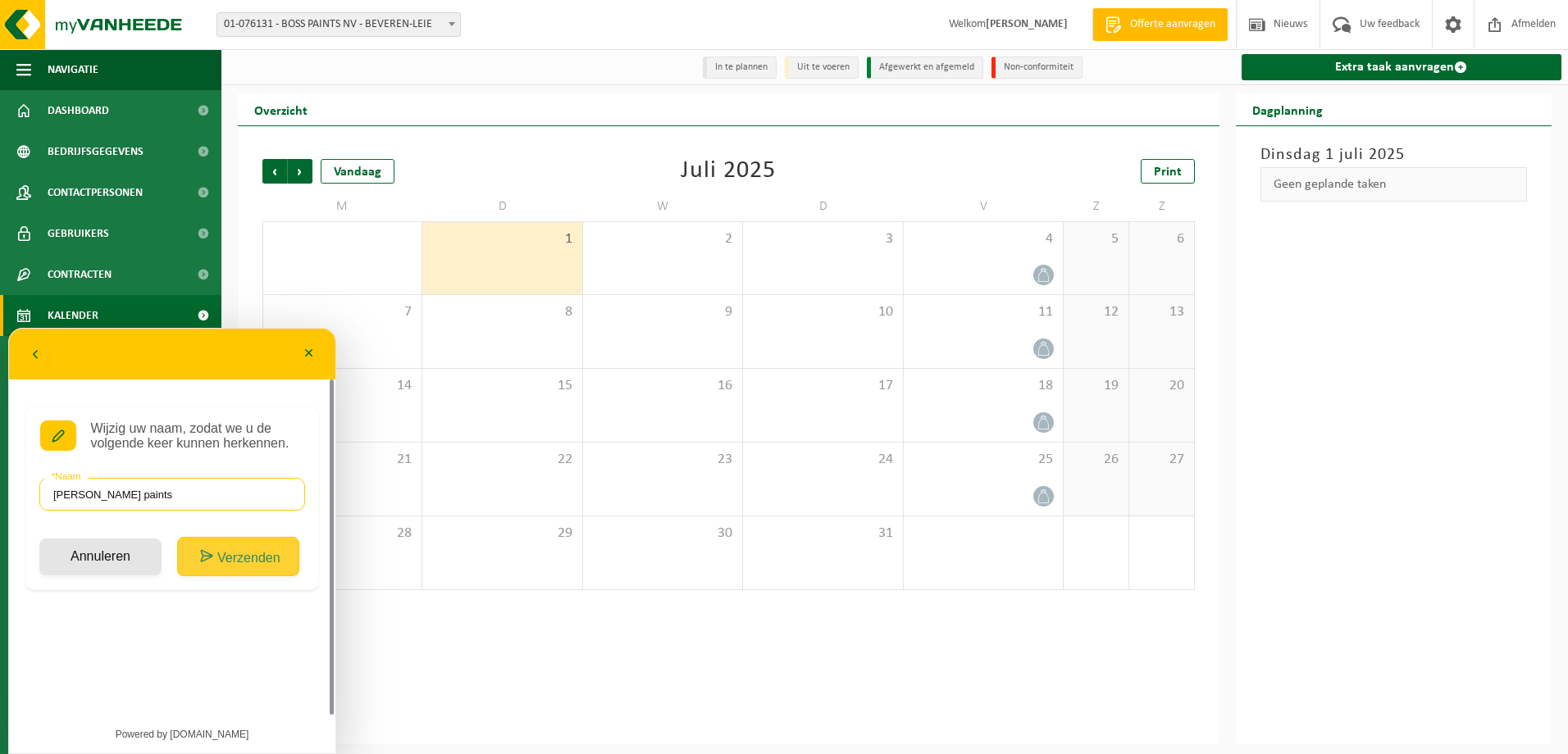 type on "[PERSON_NAME] paints" 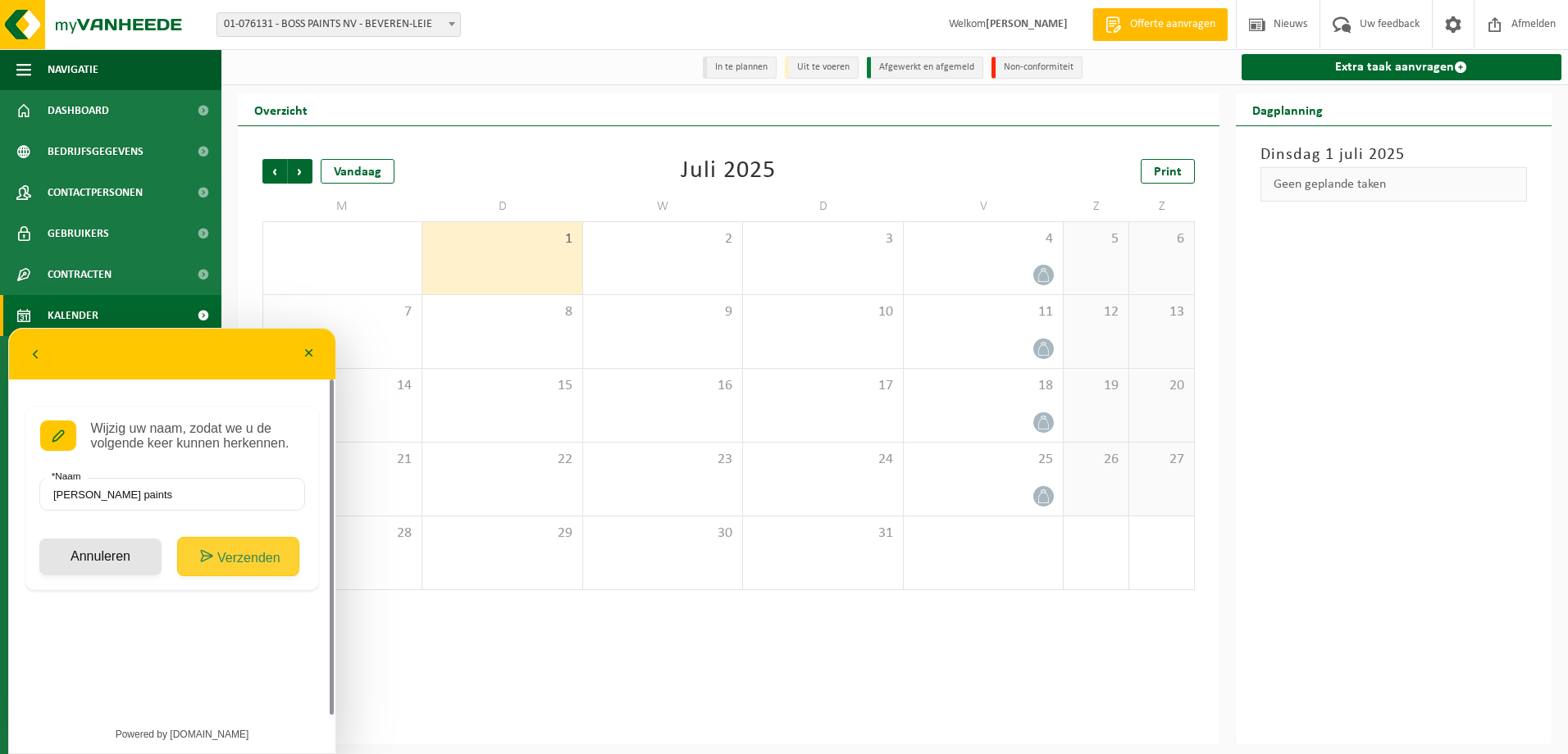click on "Verzenden" at bounding box center (238, 556) 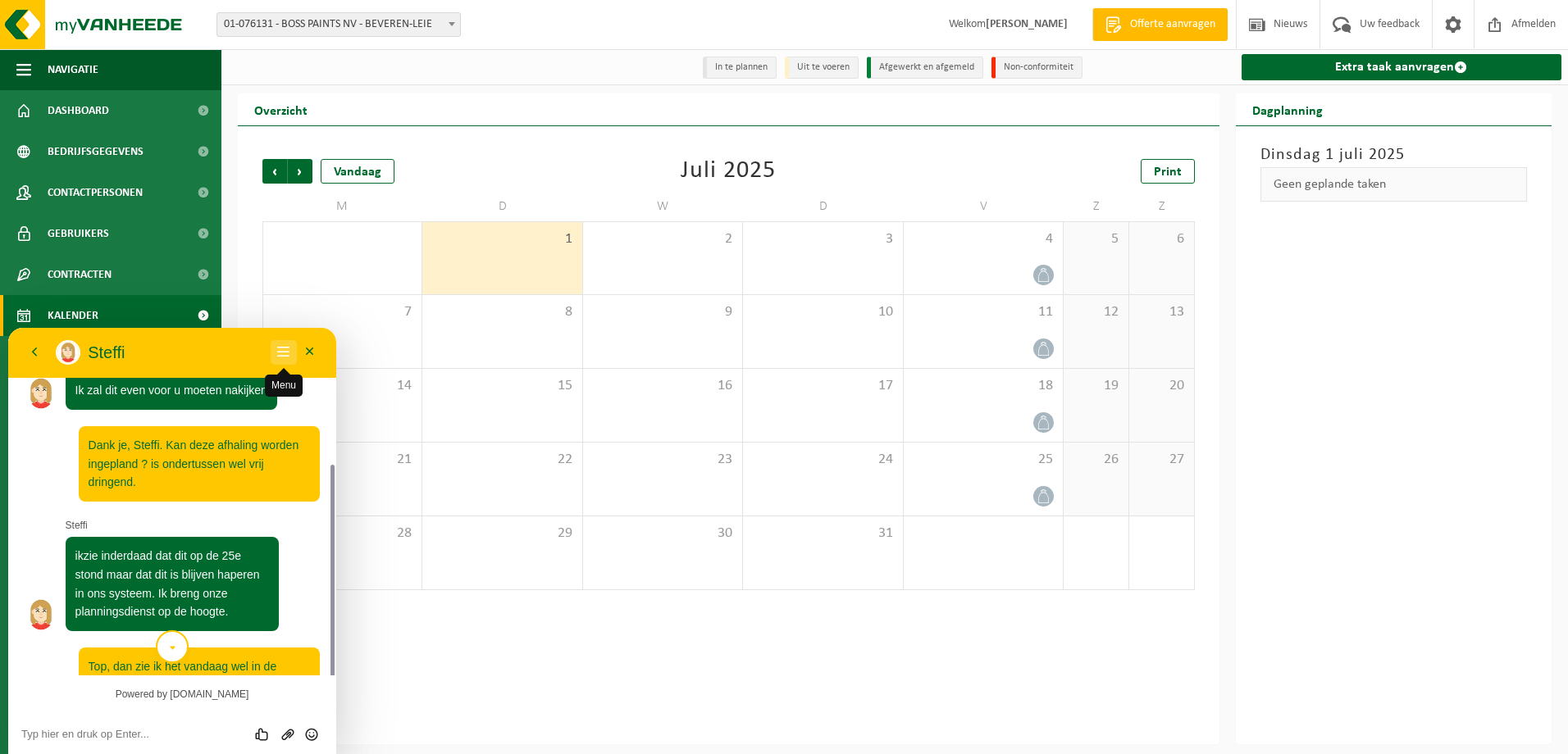 click on "Menu" at bounding box center [284, 352] 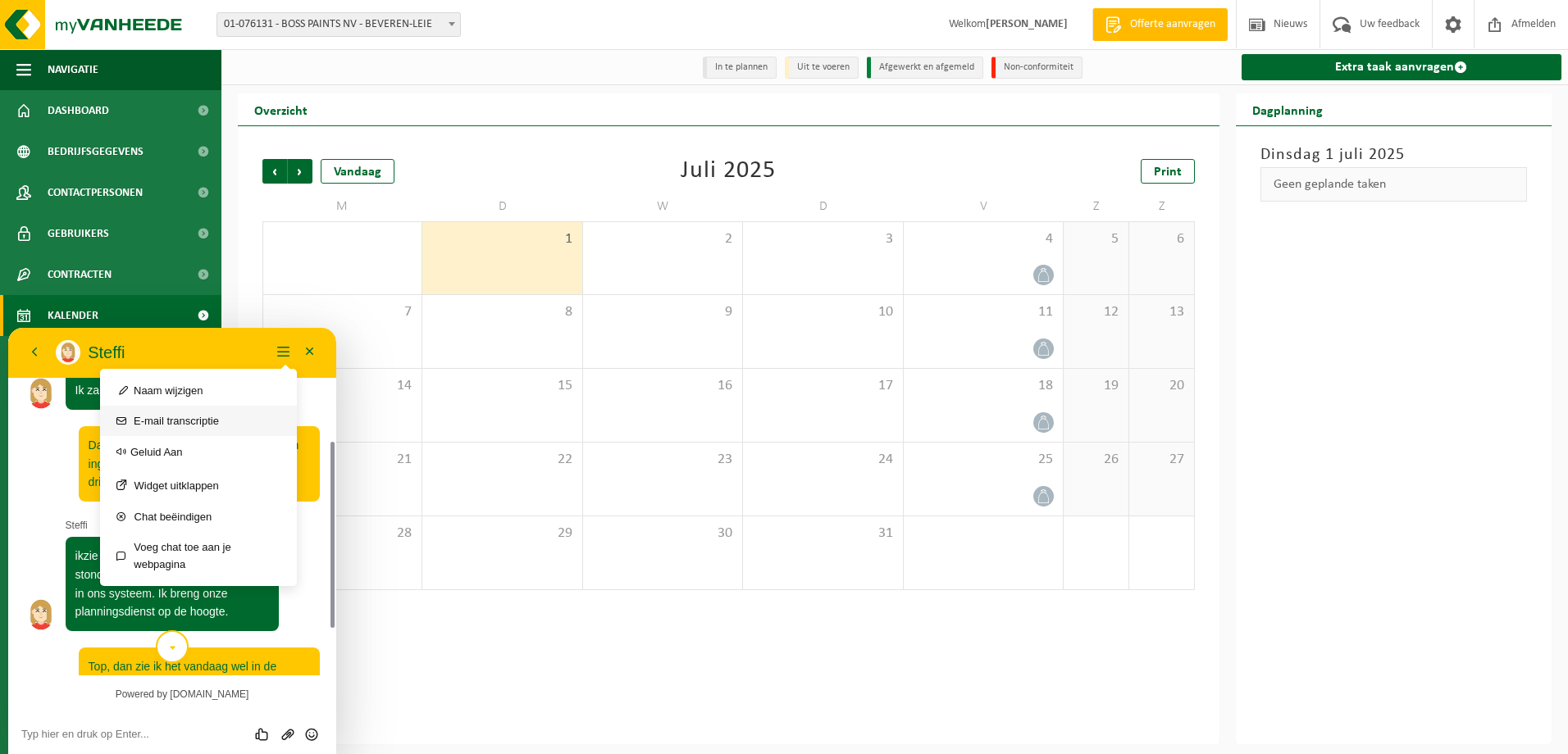 click on "E-mail transcriptie" at bounding box center [198, 420] 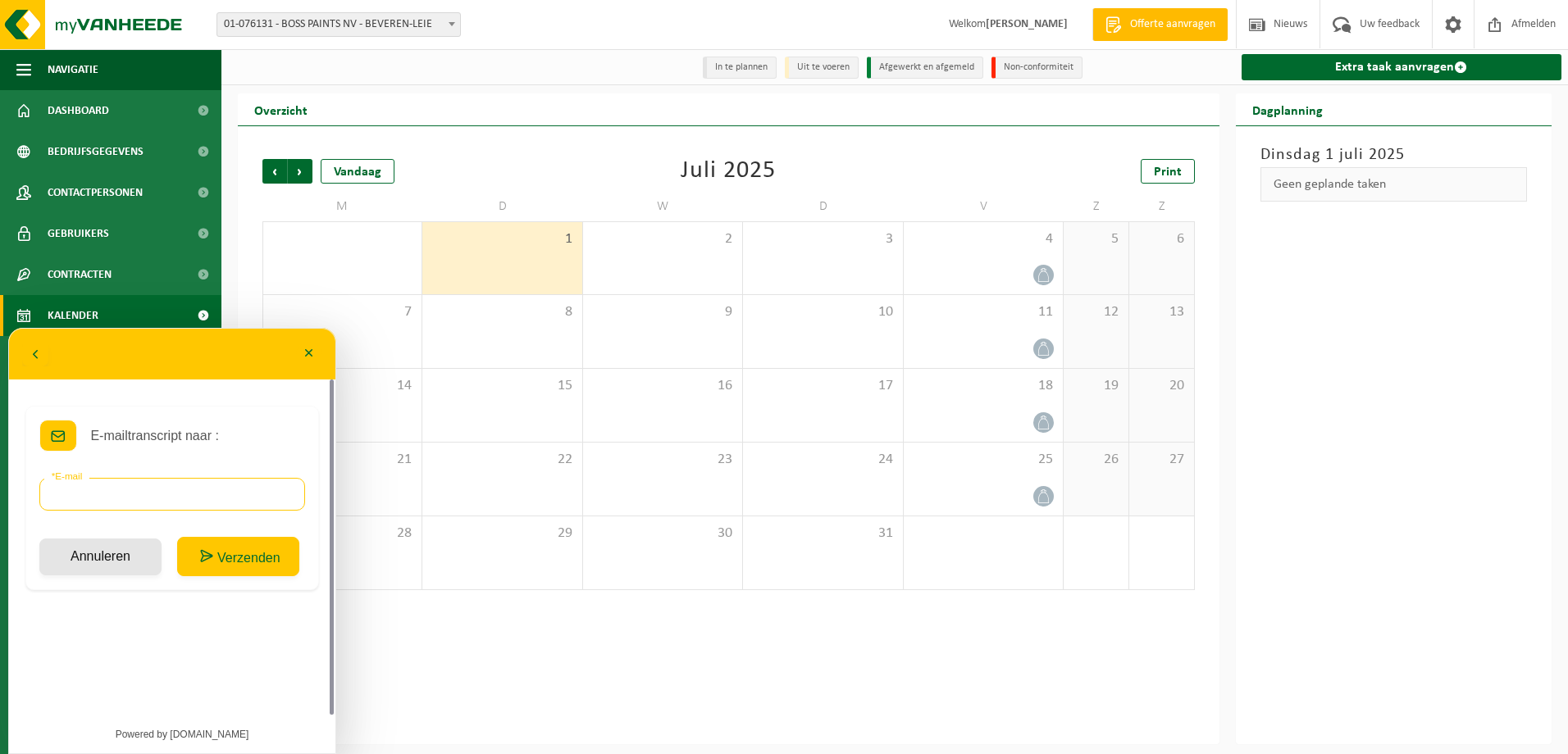 click on "*  E-mail" at bounding box center [172, 494] 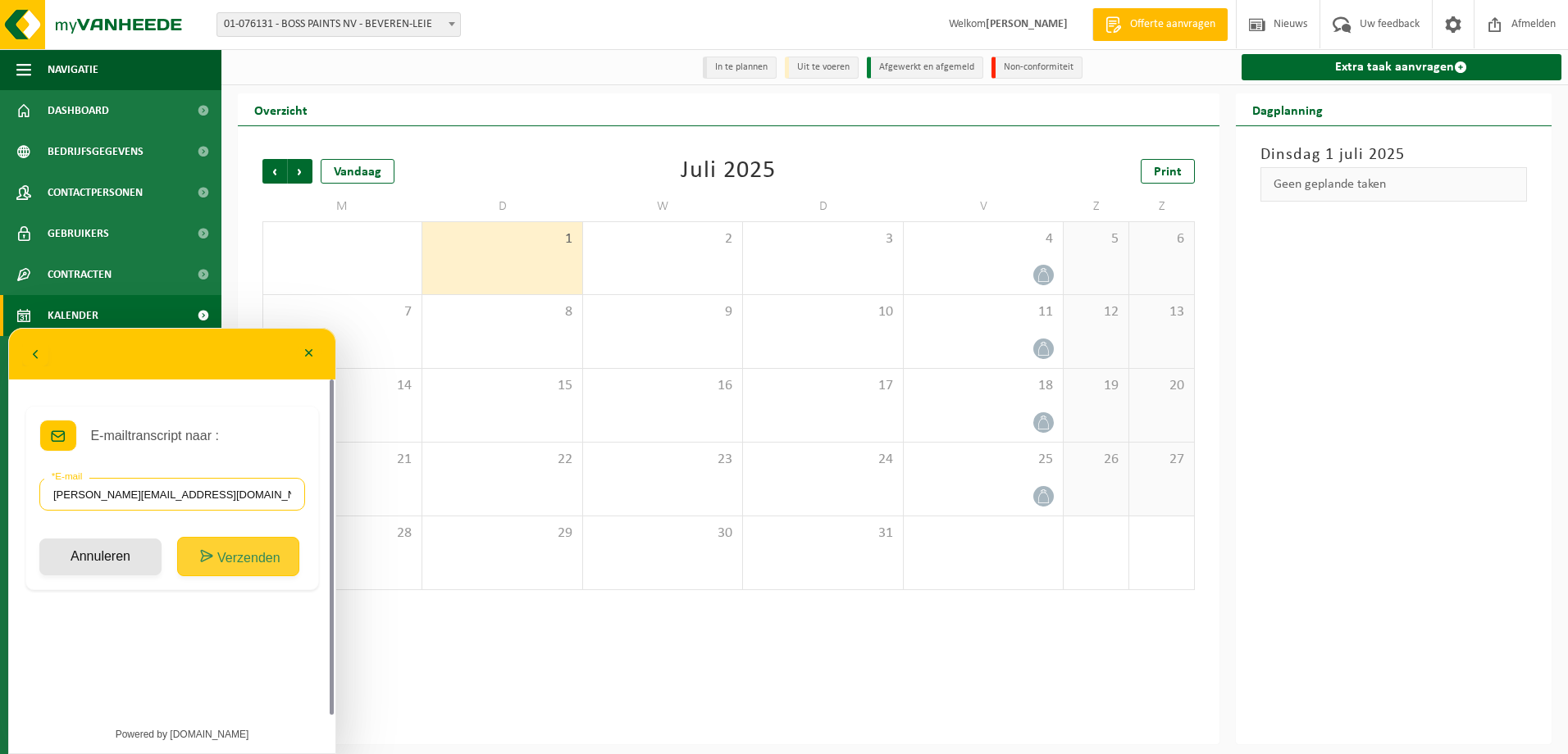 type on "[PERSON_NAME][EMAIL_ADDRESS][DOMAIN_NAME]" 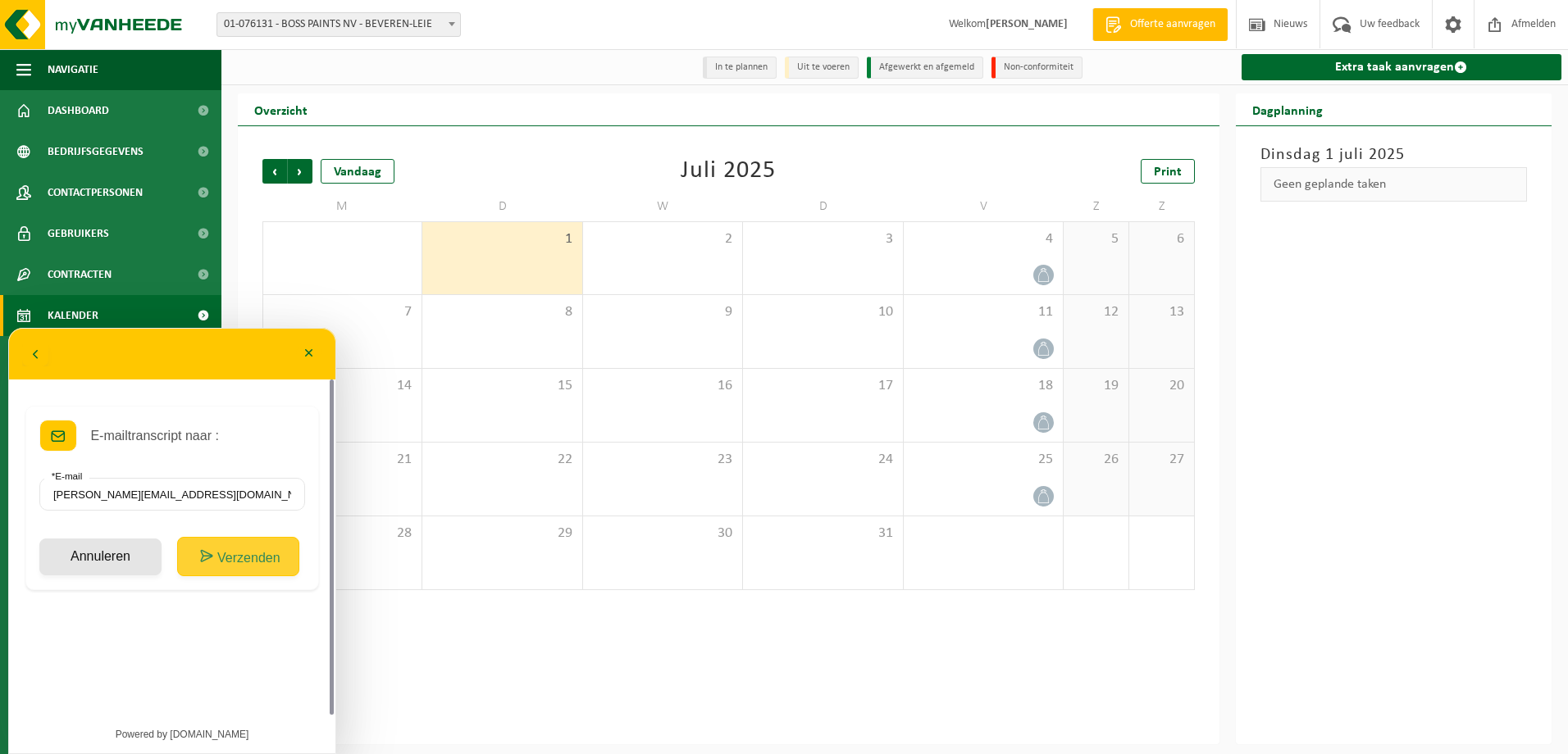 click on "Verzenden" at bounding box center (238, 556) 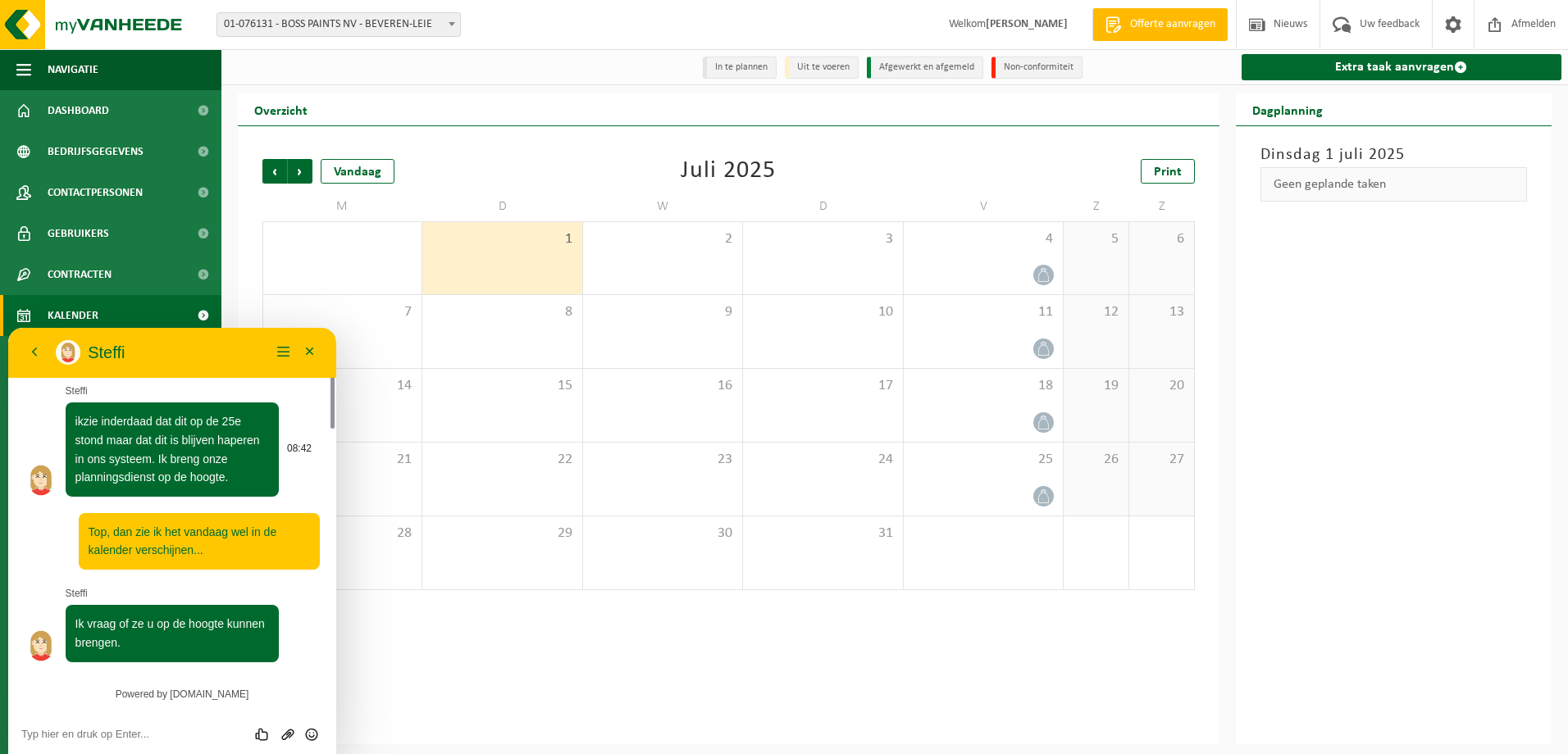 scroll, scrollTop: 0, scrollLeft: 0, axis: both 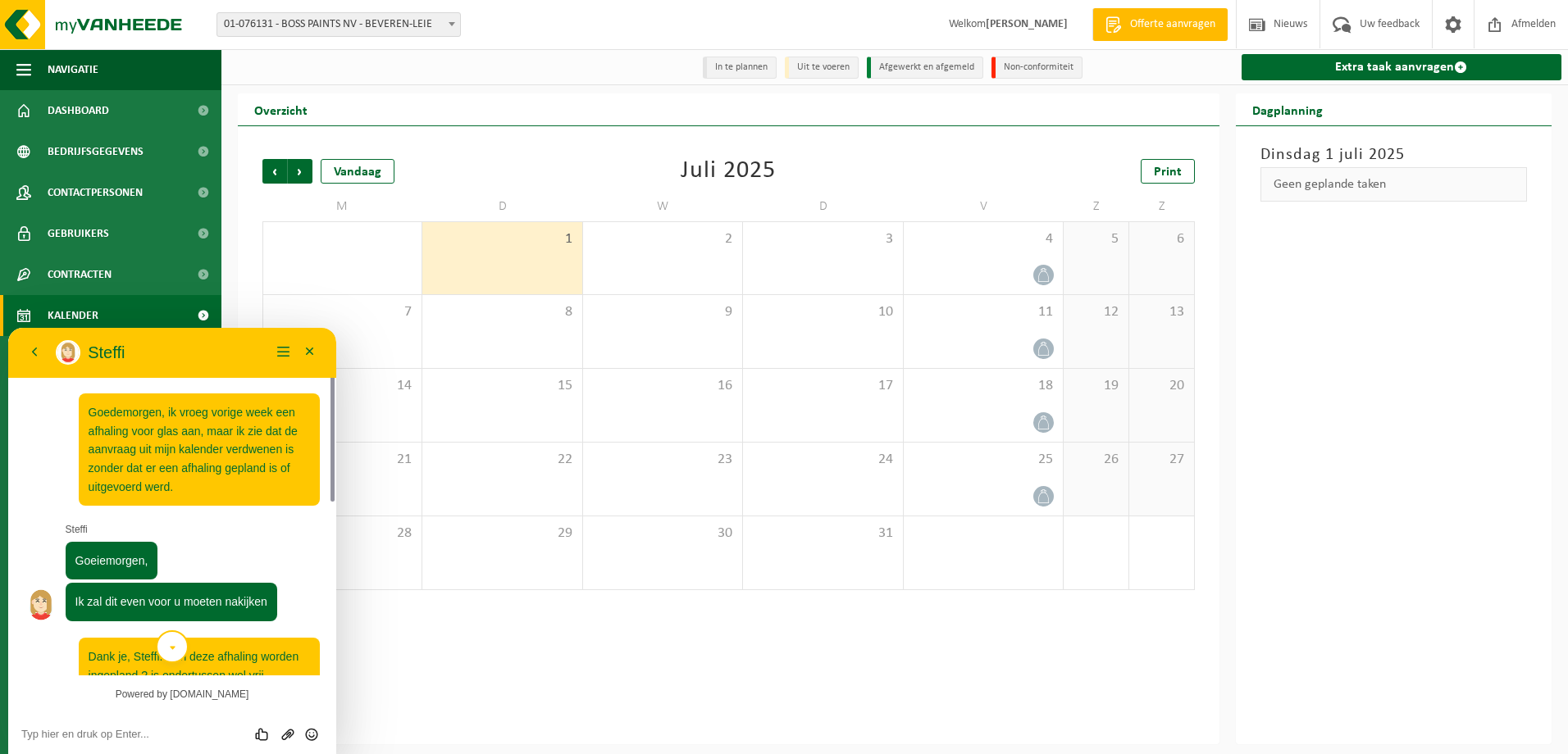 click on "[DATE]          Geen geplande taken" at bounding box center (1394, 435) 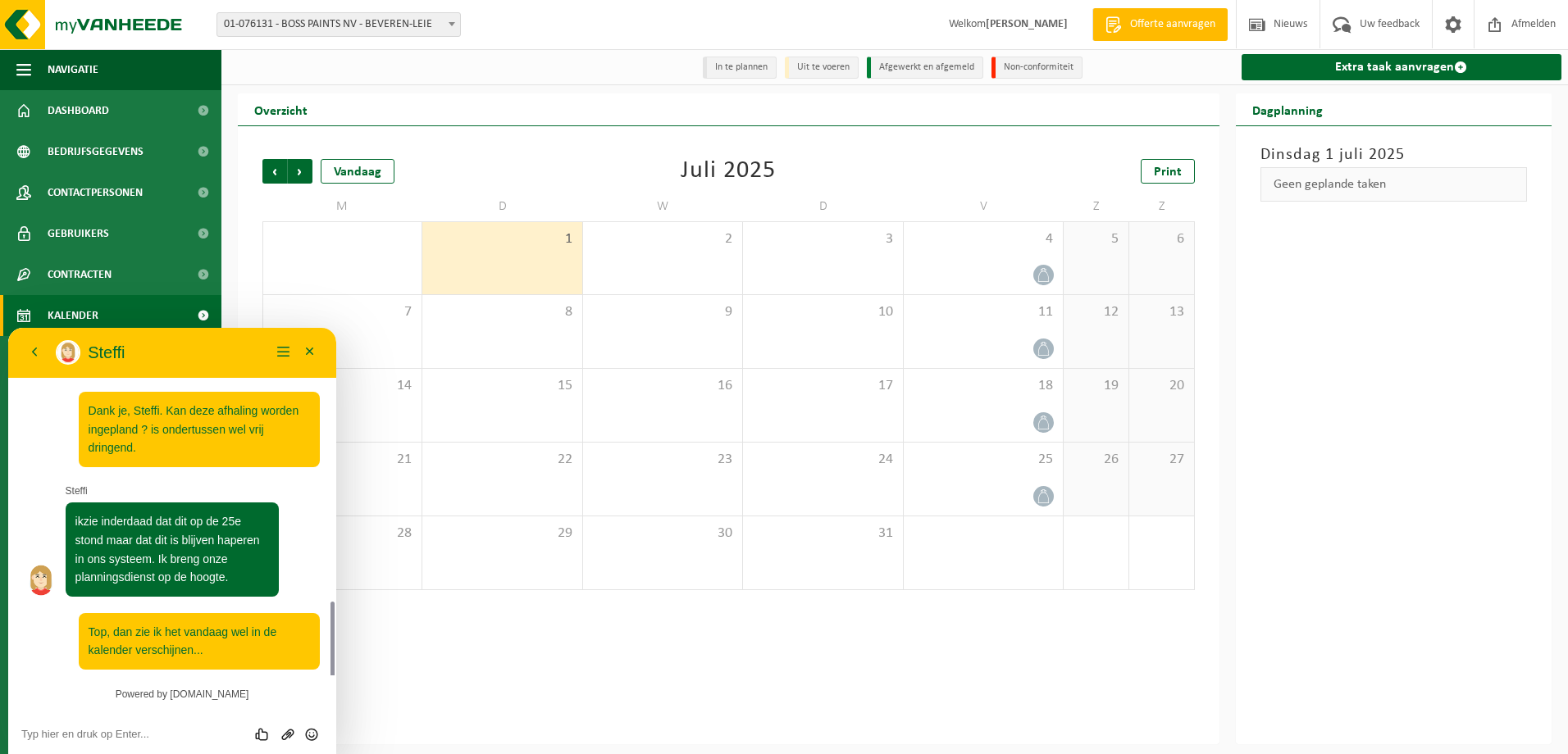 scroll, scrollTop: 346, scrollLeft: 0, axis: vertical 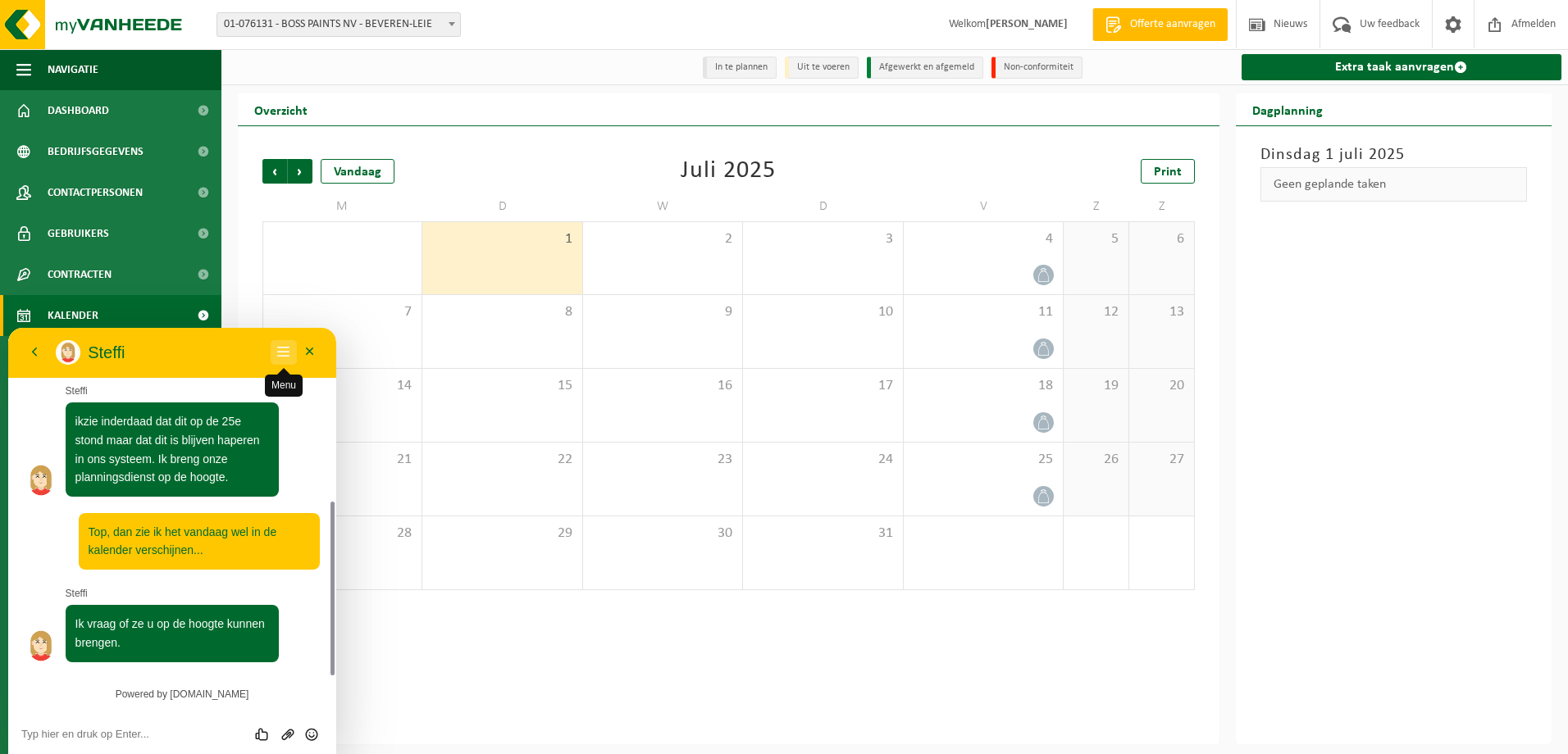 click on "Menu" at bounding box center [284, 352] 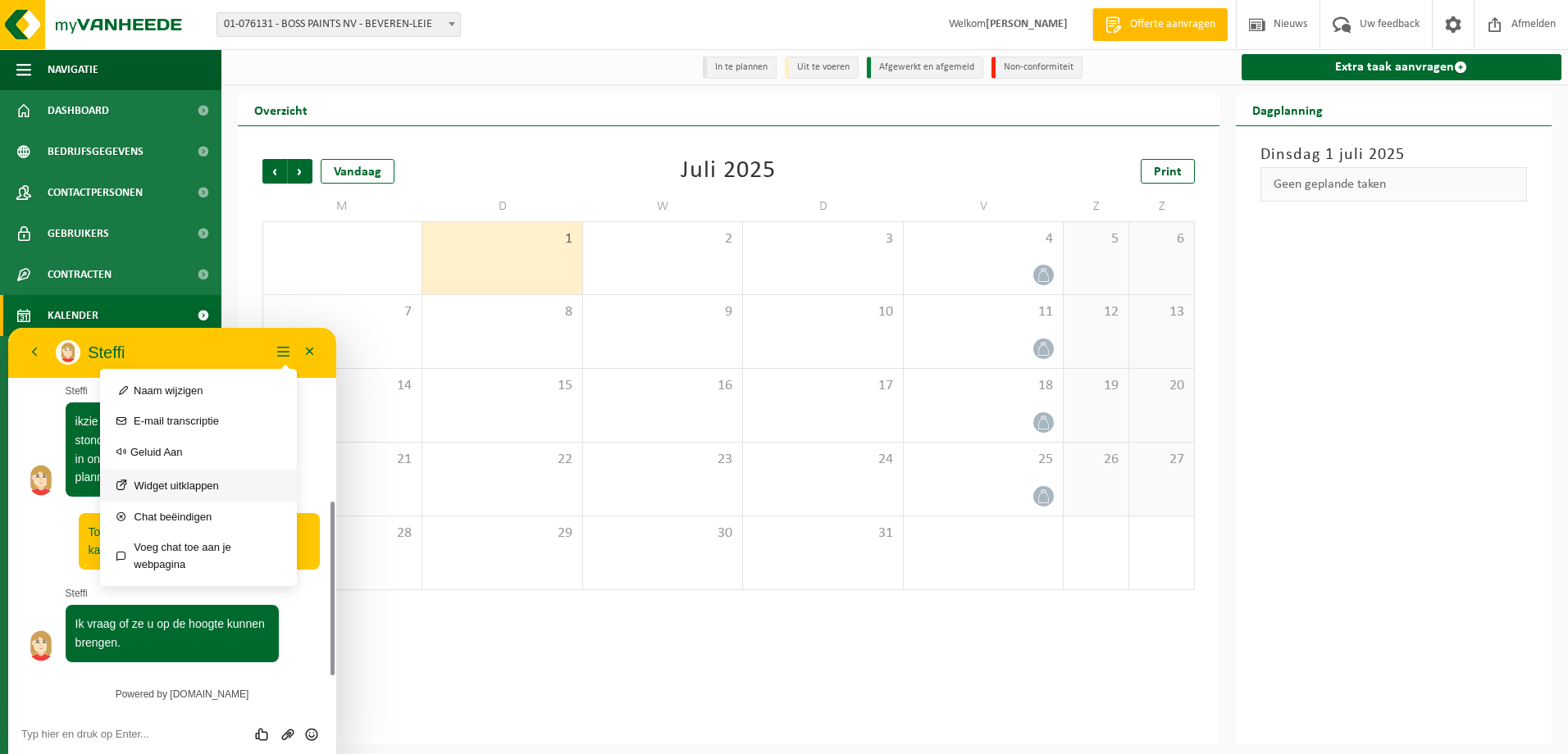 click on "Widget uitklappen" at bounding box center (198, 485) 